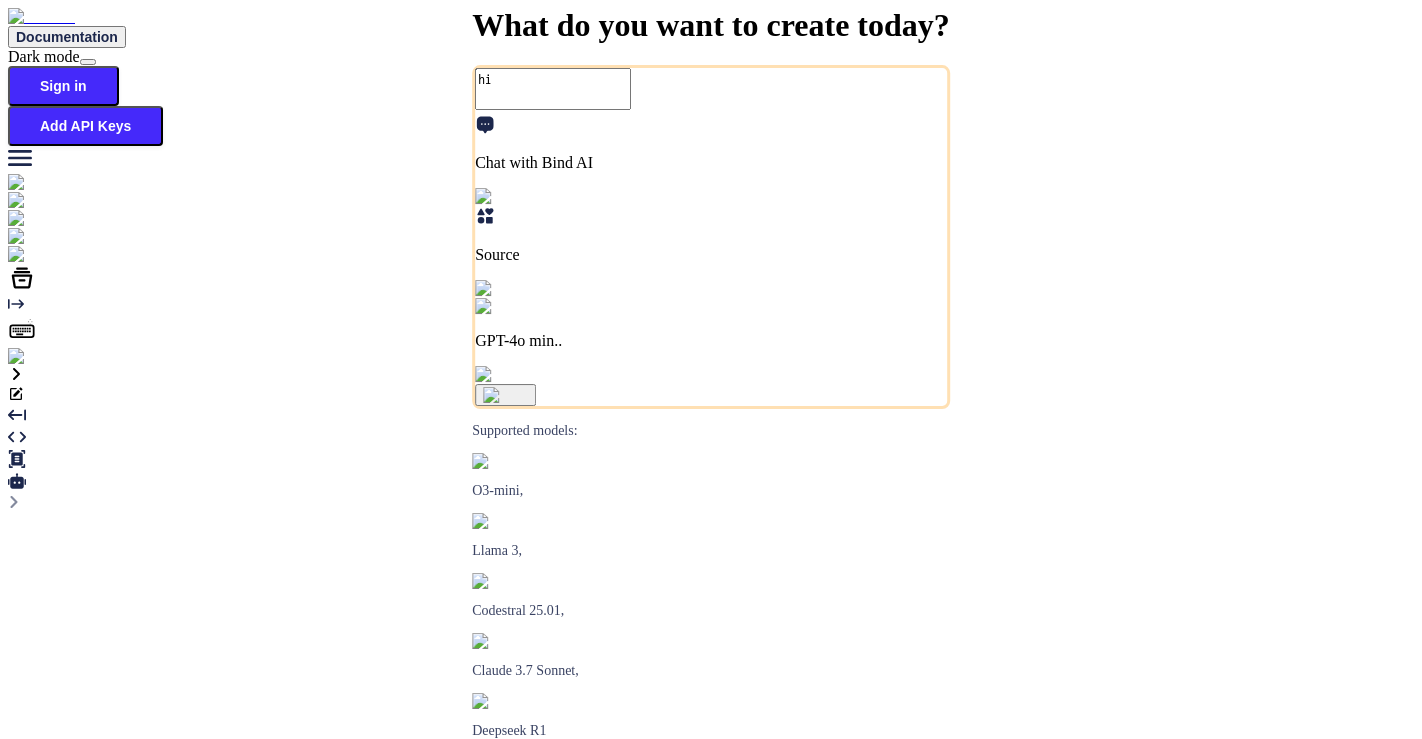 scroll, scrollTop: 0, scrollLeft: 0, axis: both 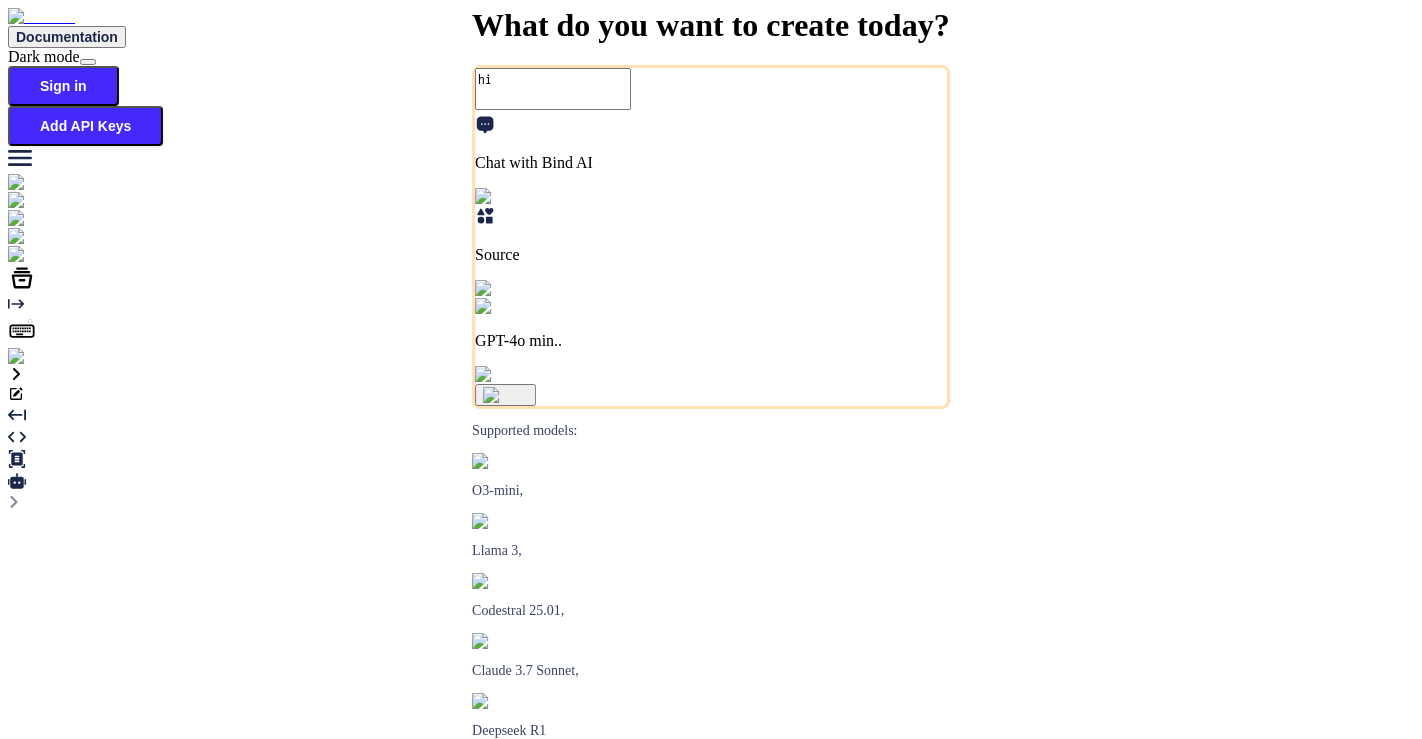 click at bounding box center (74, 255) 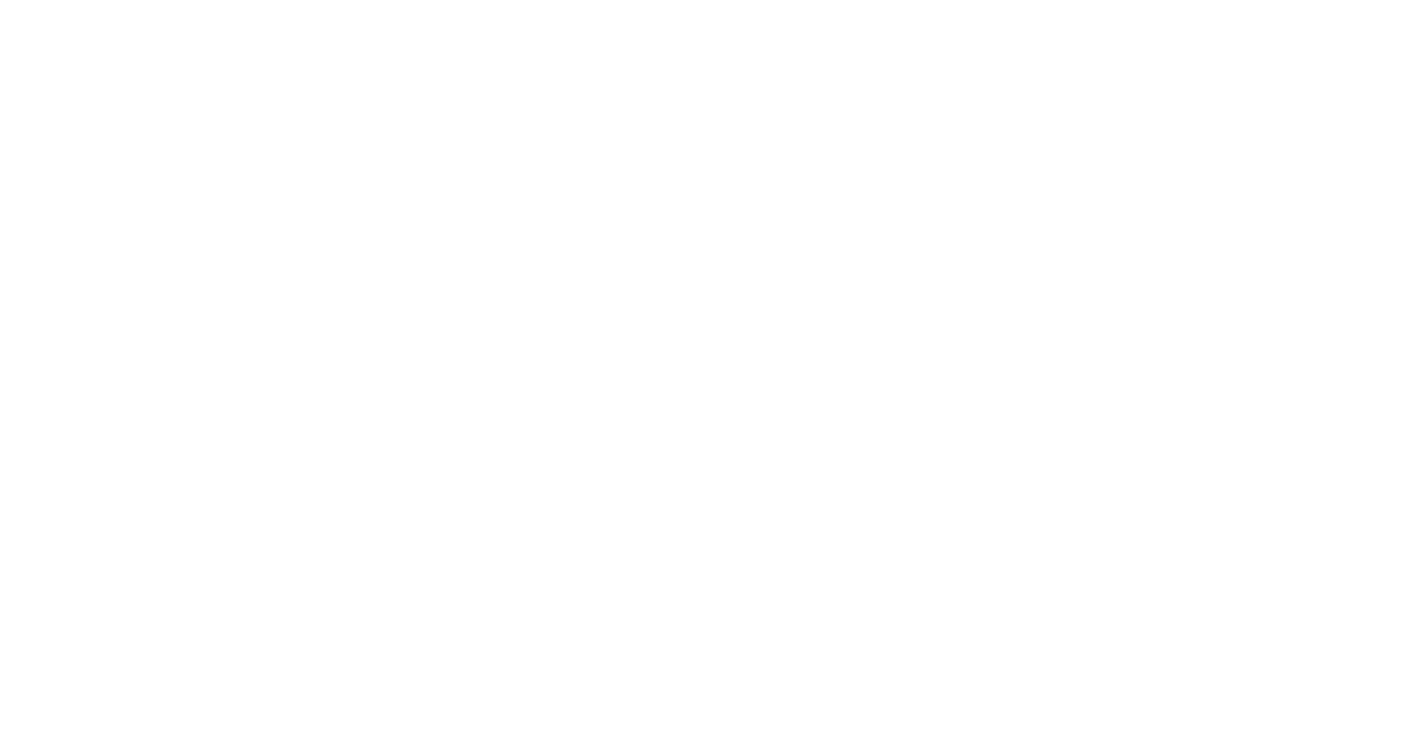 scroll, scrollTop: 0, scrollLeft: 0, axis: both 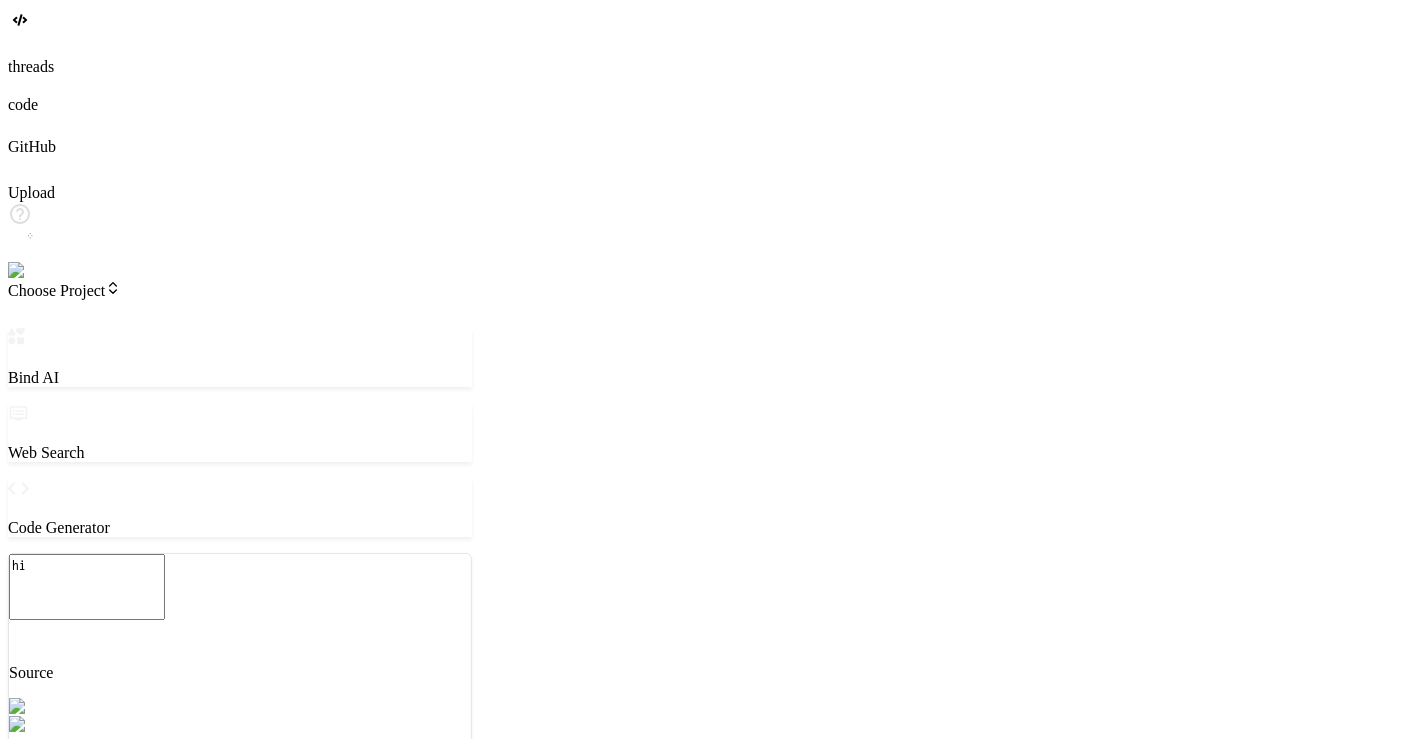click on "Editor" at bounding box center (43, 1036) 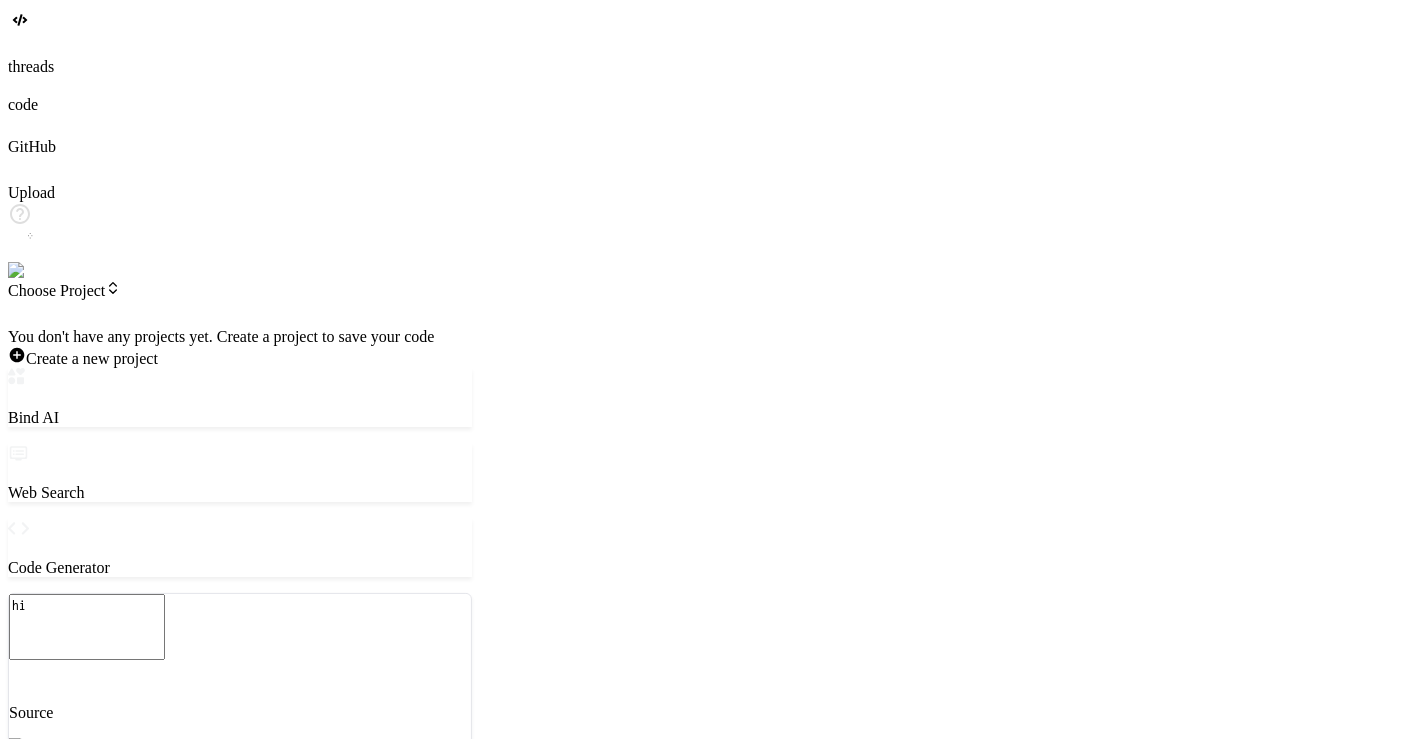 click at bounding box center [35, 271] 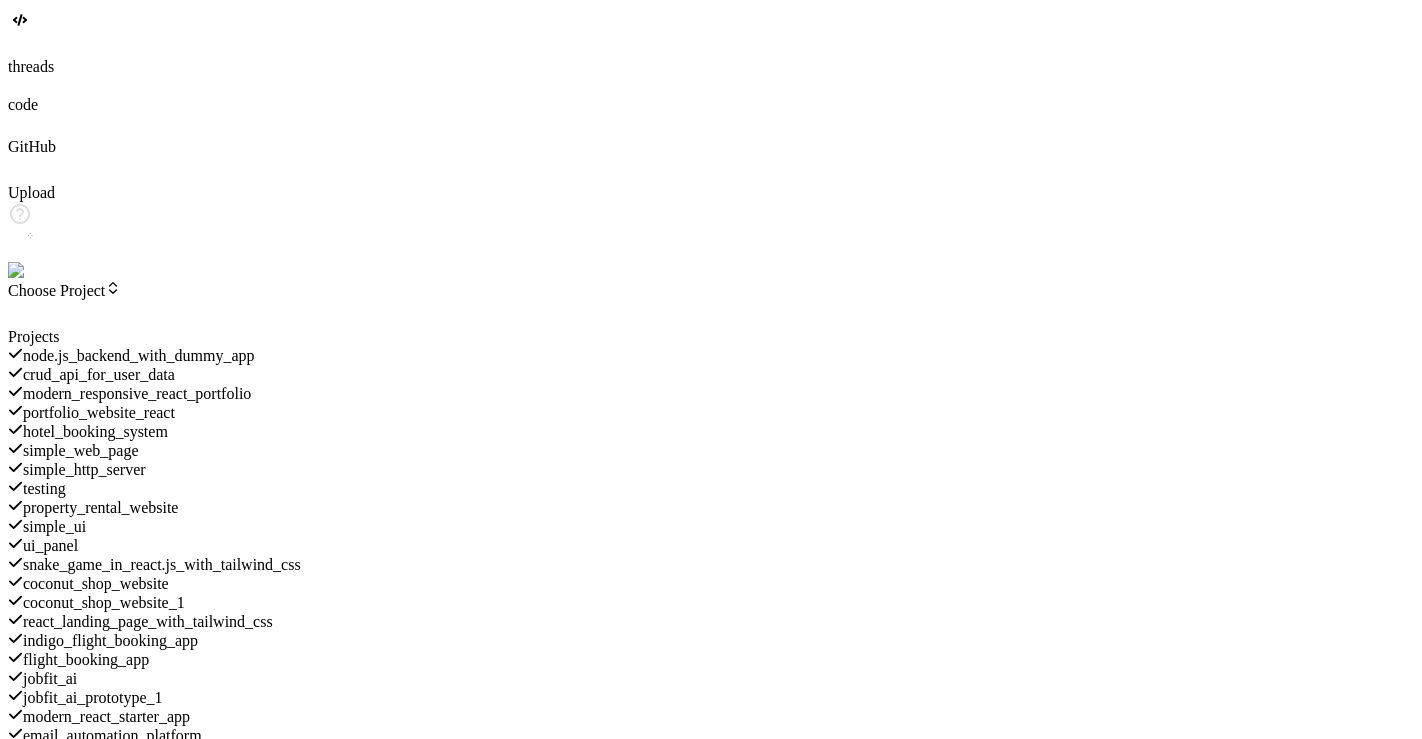 click on "property_rental_website" at bounding box center [101, 507] 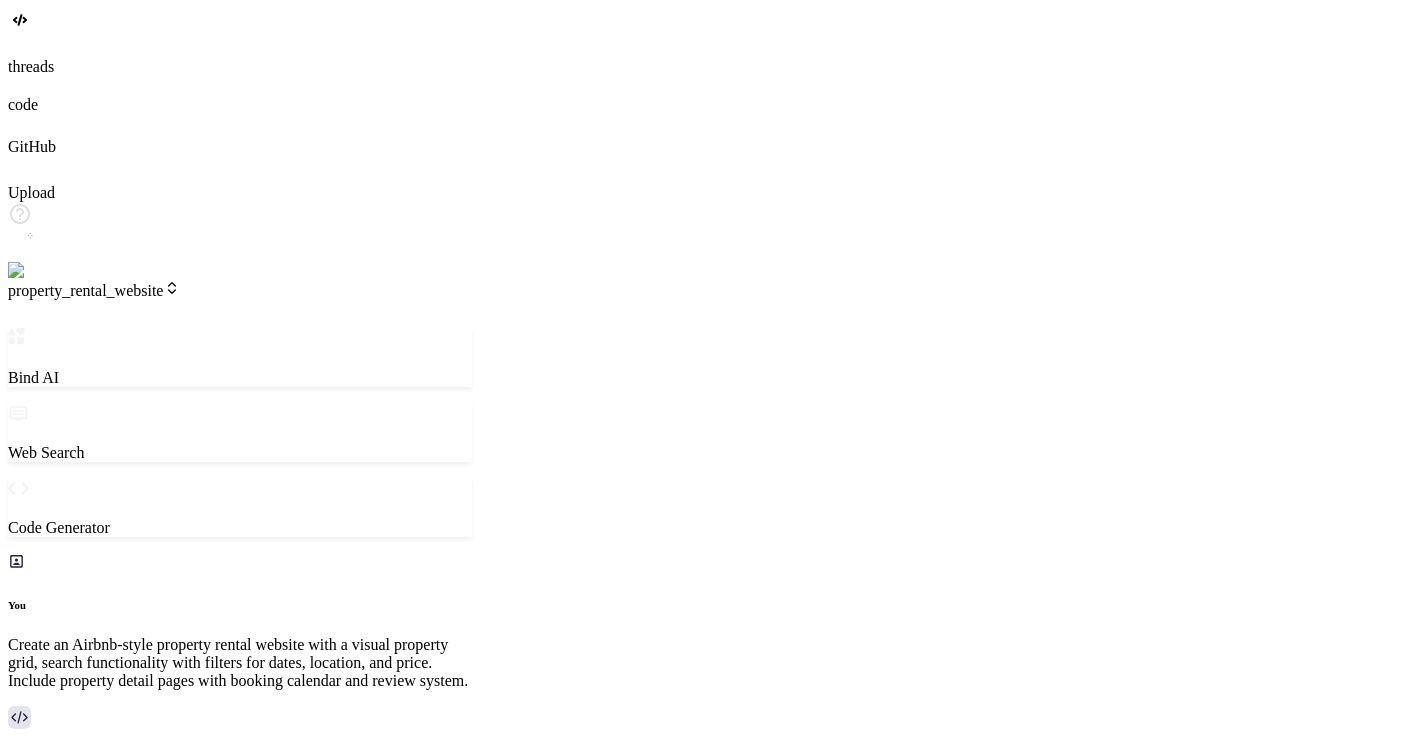 type on "x" 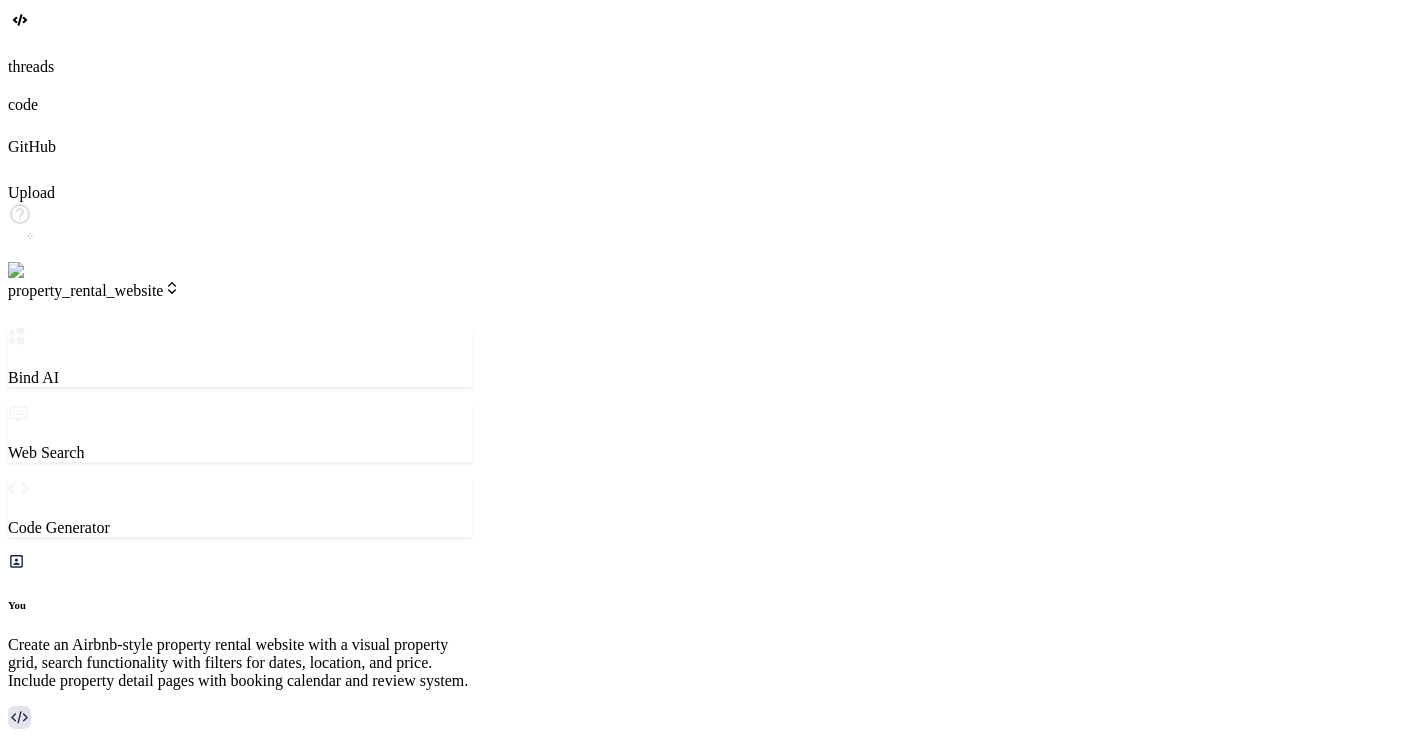 scroll, scrollTop: 943, scrollLeft: 0, axis: vertical 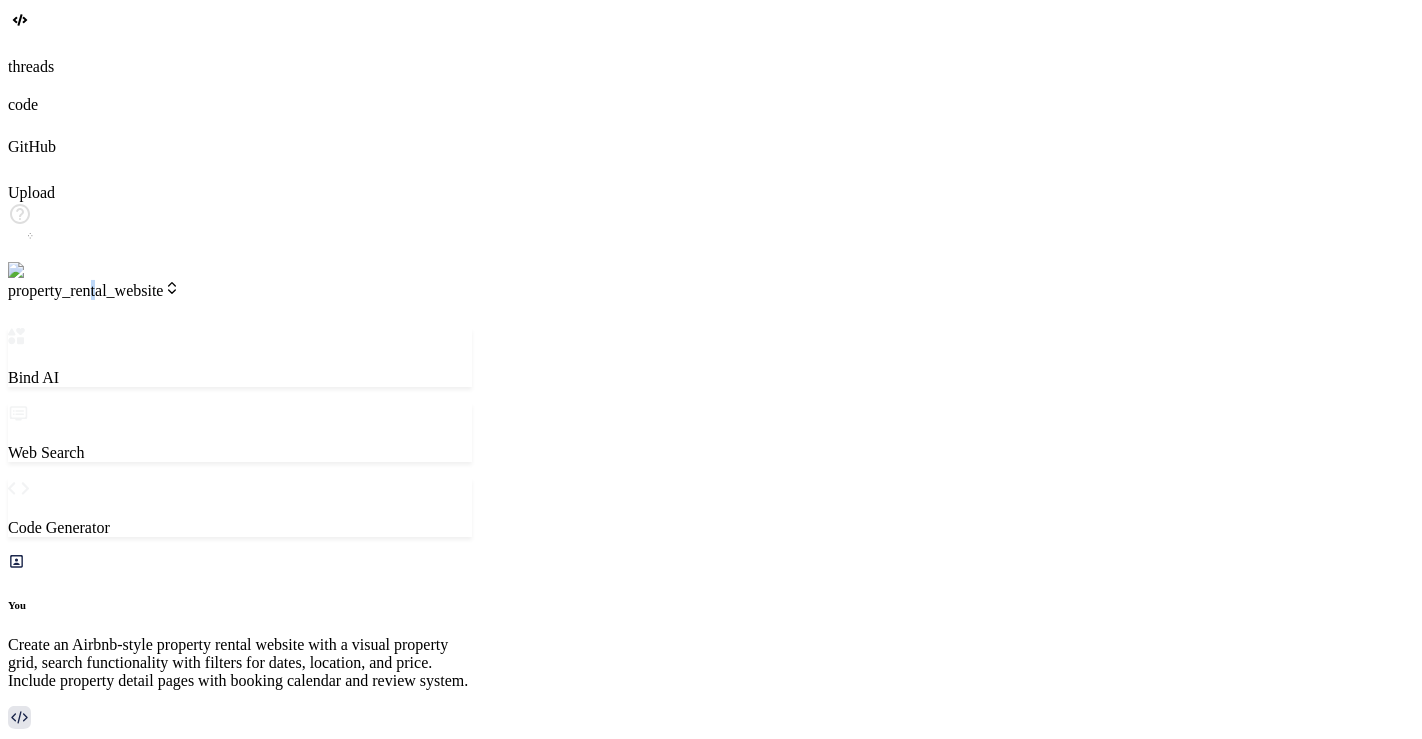 click on "property_rental_website" at bounding box center (94, 290) 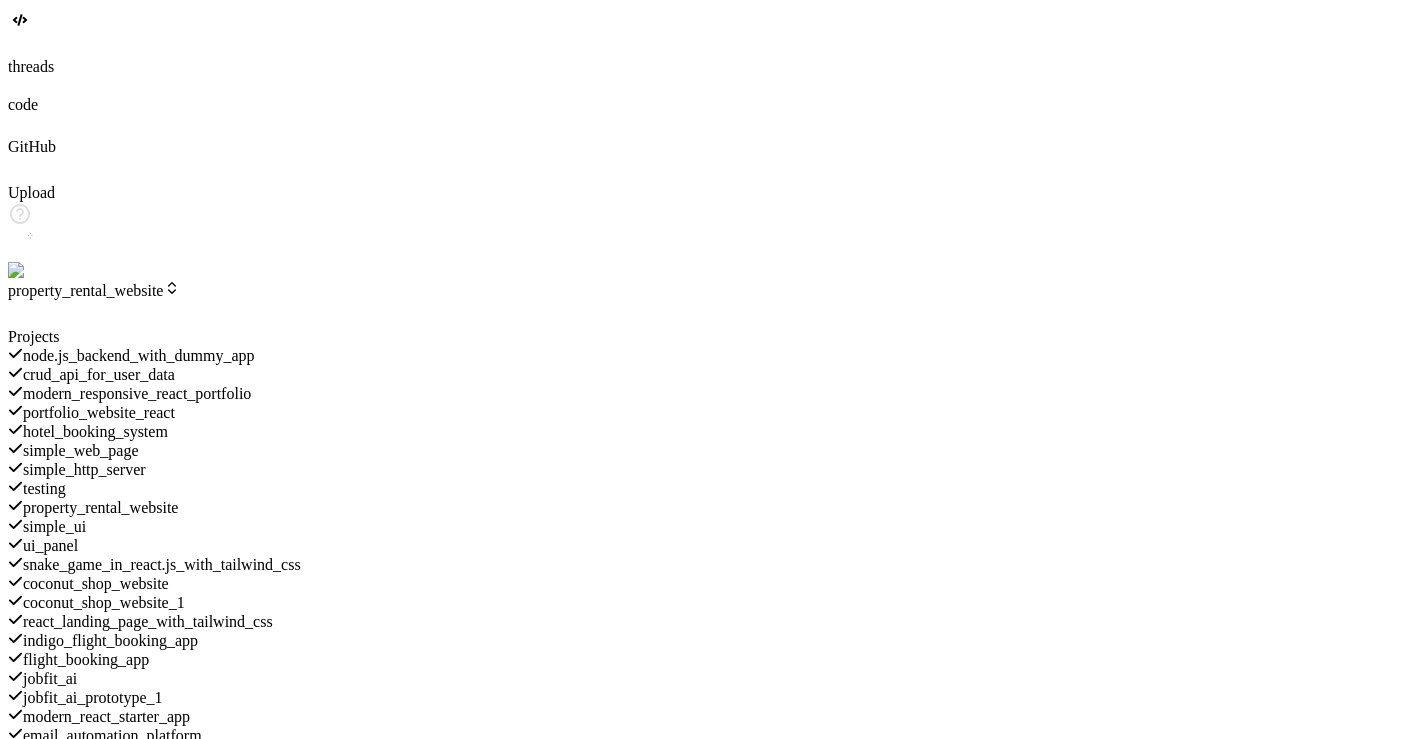 click on "portfolio_website_react" at bounding box center [240, 412] 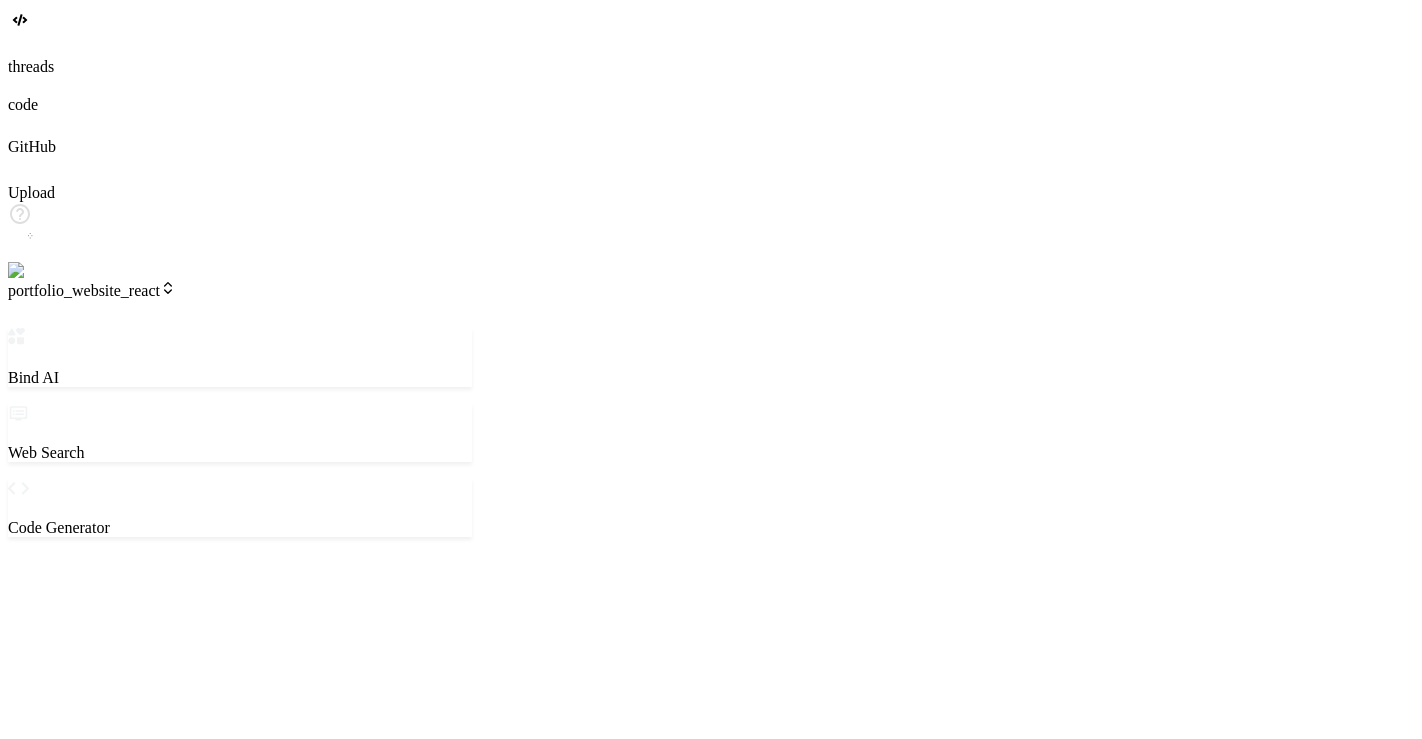 click on "Preview" at bounding box center (122, 1034) 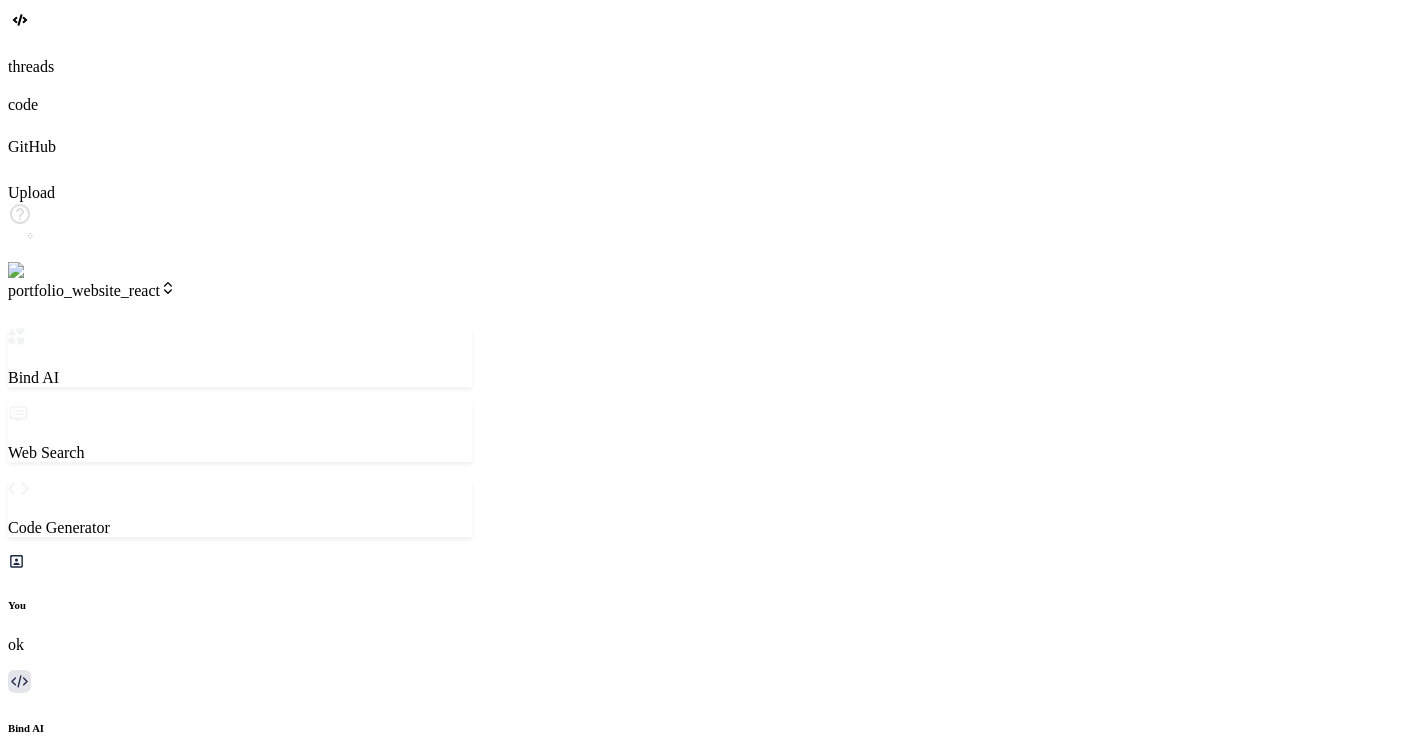 scroll, scrollTop: 1135, scrollLeft: 0, axis: vertical 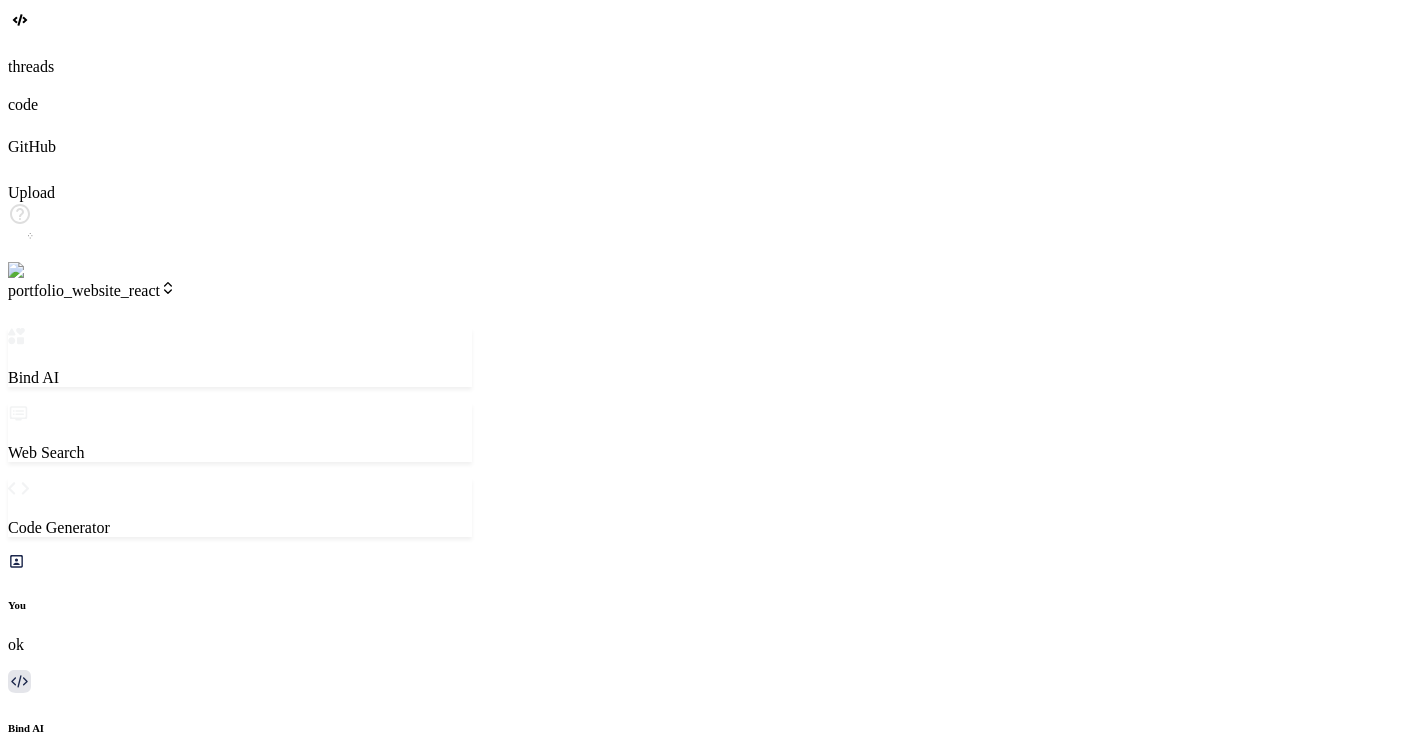 type on "x" 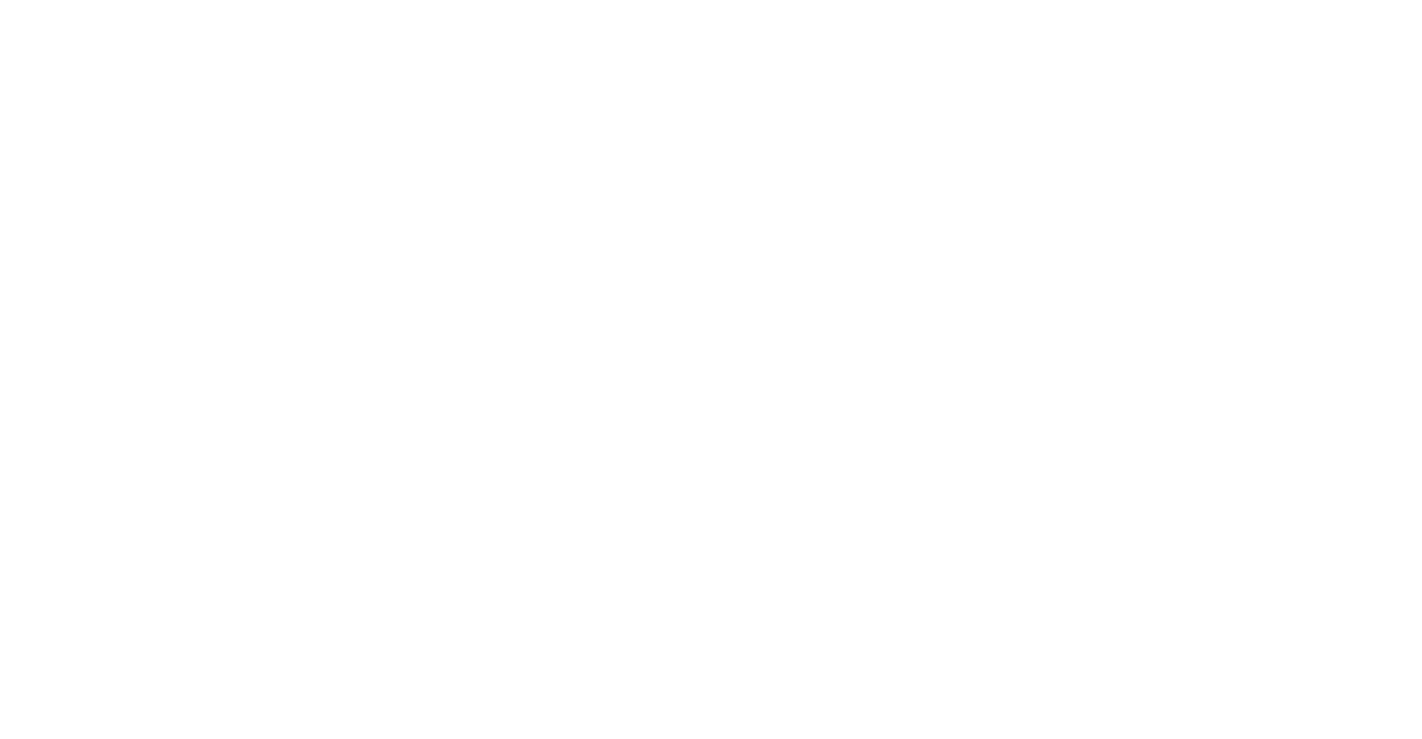 scroll, scrollTop: 0, scrollLeft: 0, axis: both 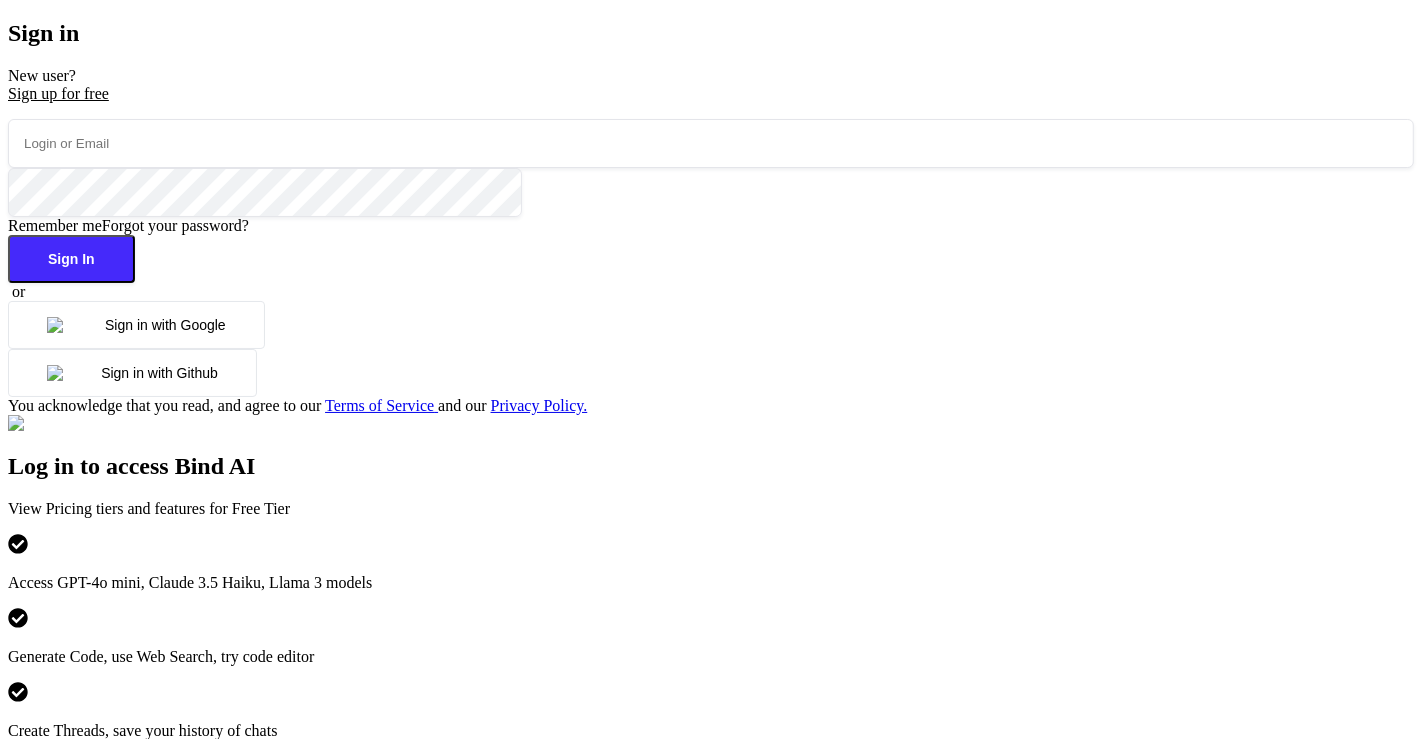 click on "Sign in with Google" at bounding box center (136, 325) 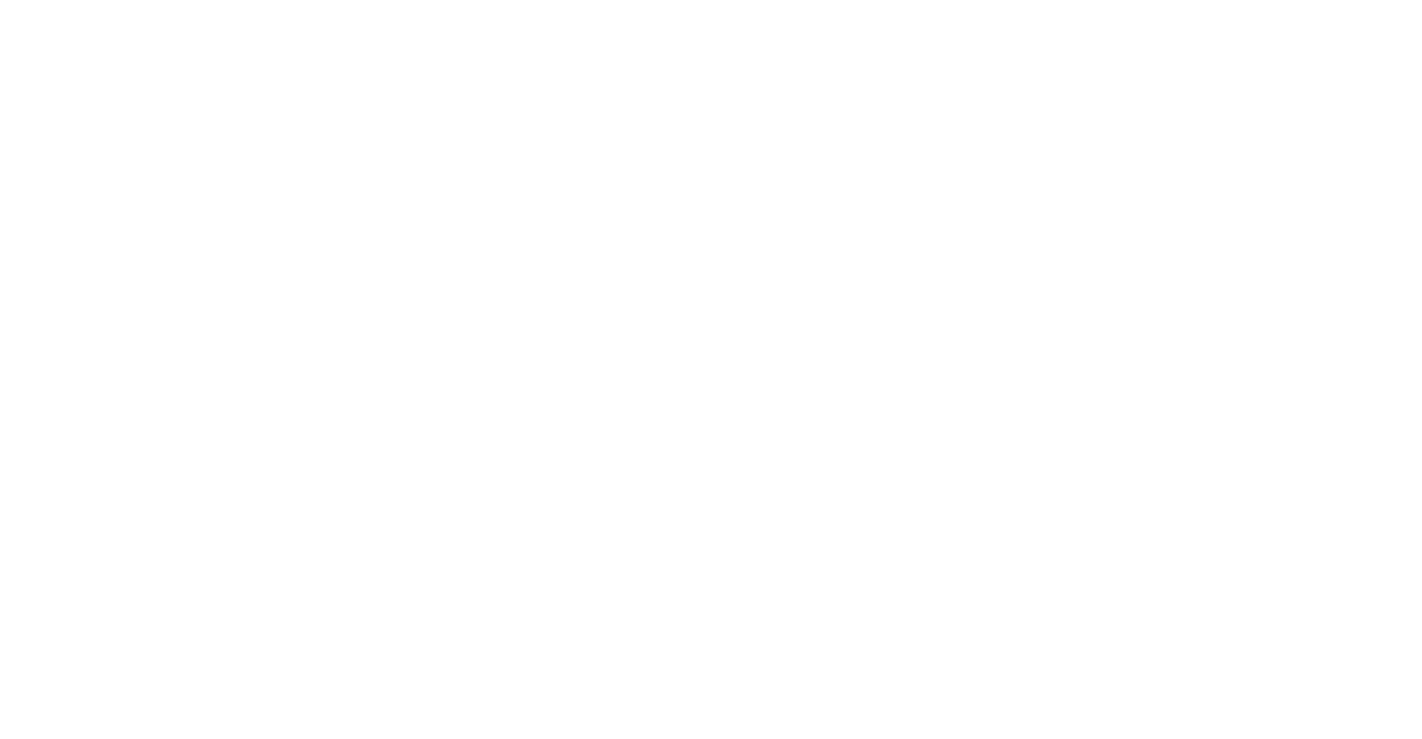 scroll, scrollTop: 0, scrollLeft: 0, axis: both 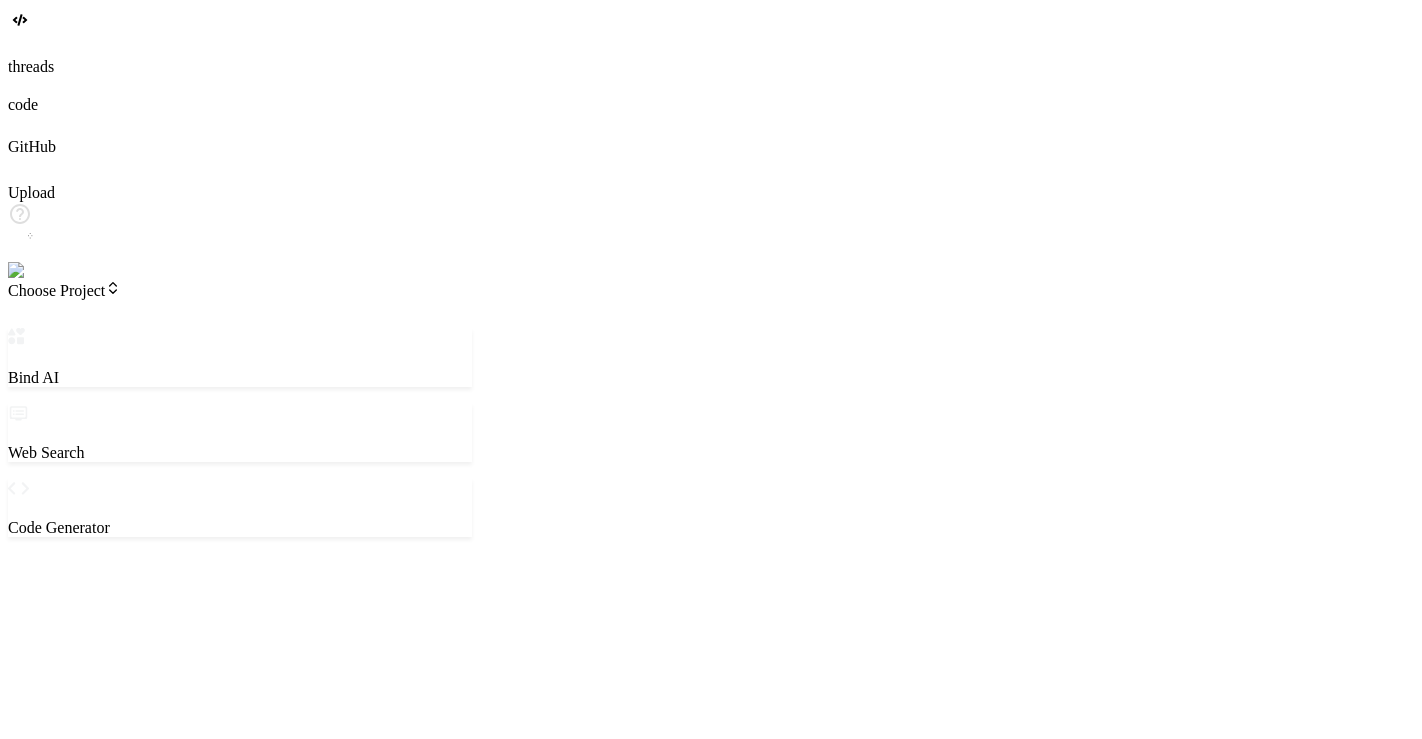 click on "Editor" at bounding box center [43, 1036] 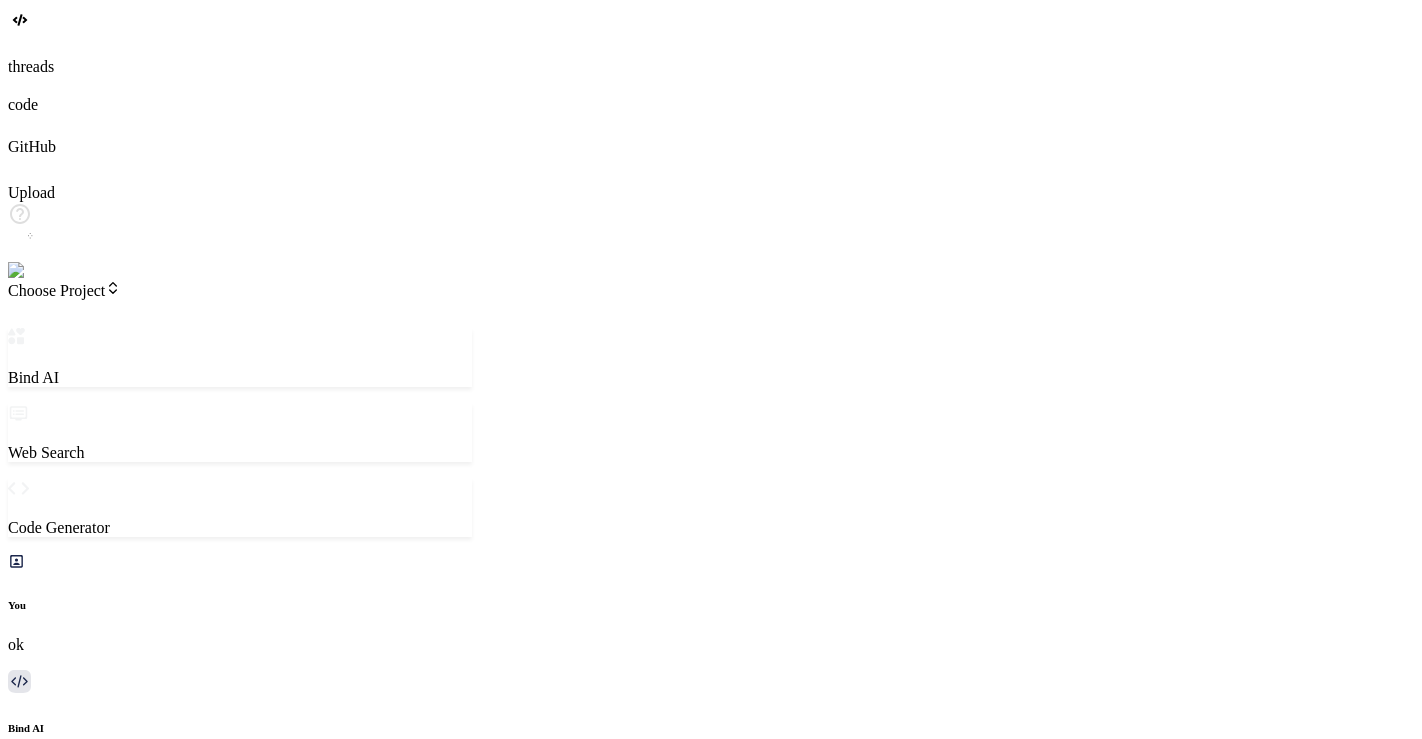 scroll, scrollTop: 1838, scrollLeft: 0, axis: vertical 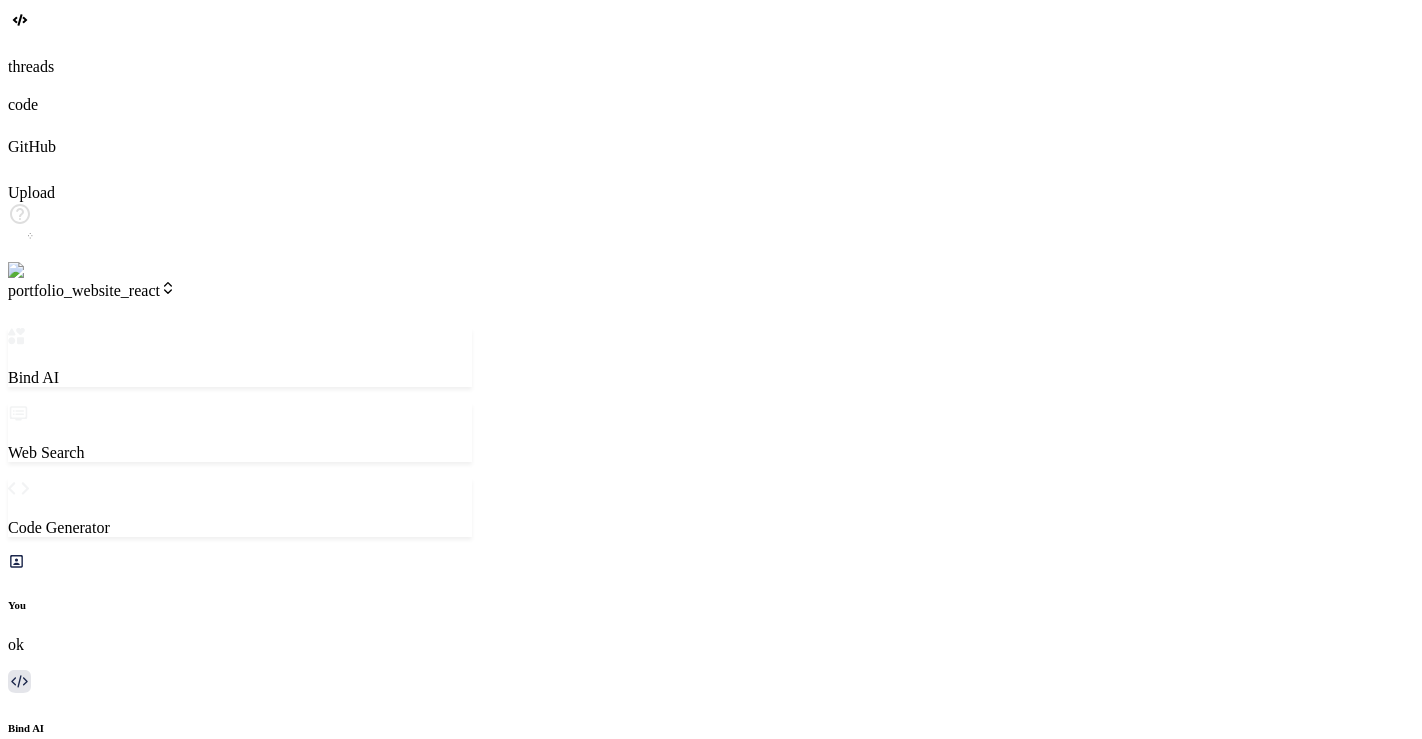 click on "Editor" at bounding box center [43, 1036] 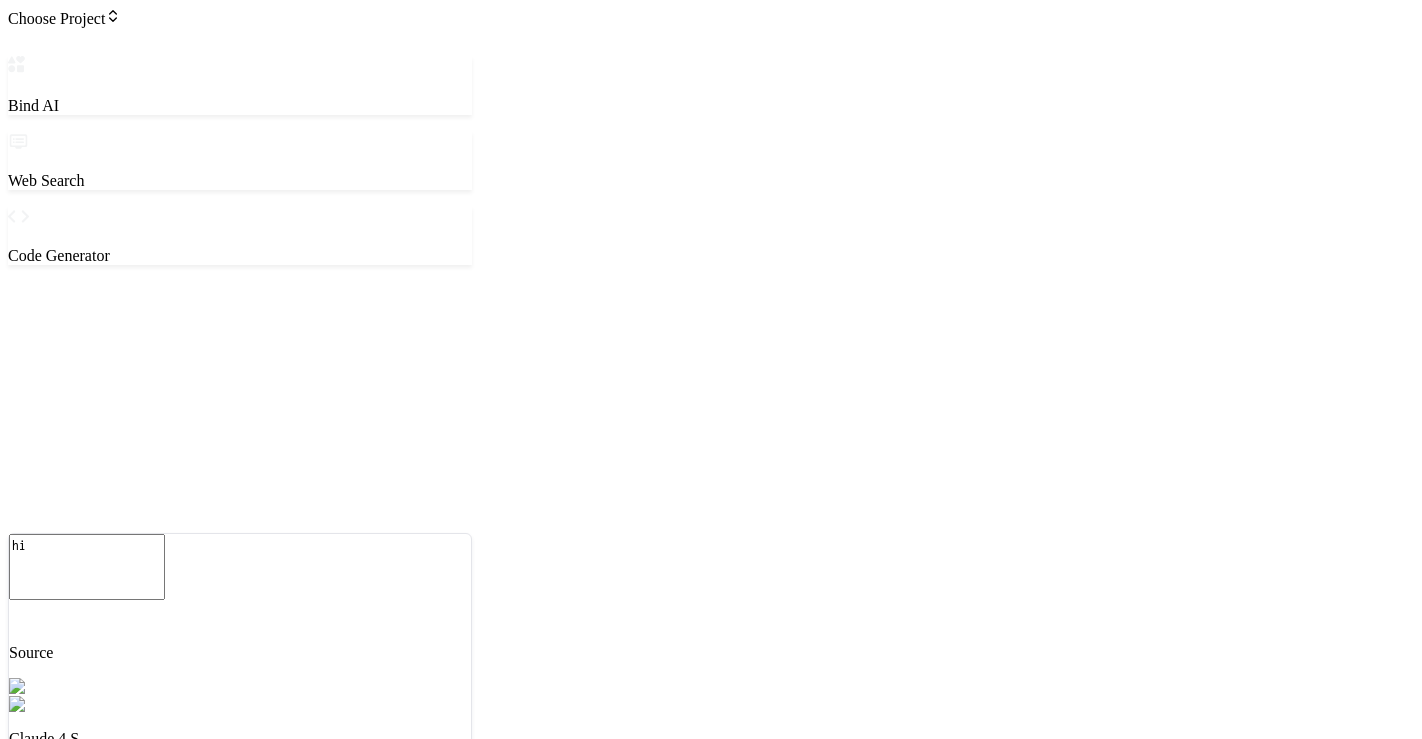 scroll, scrollTop: 0, scrollLeft: 0, axis: both 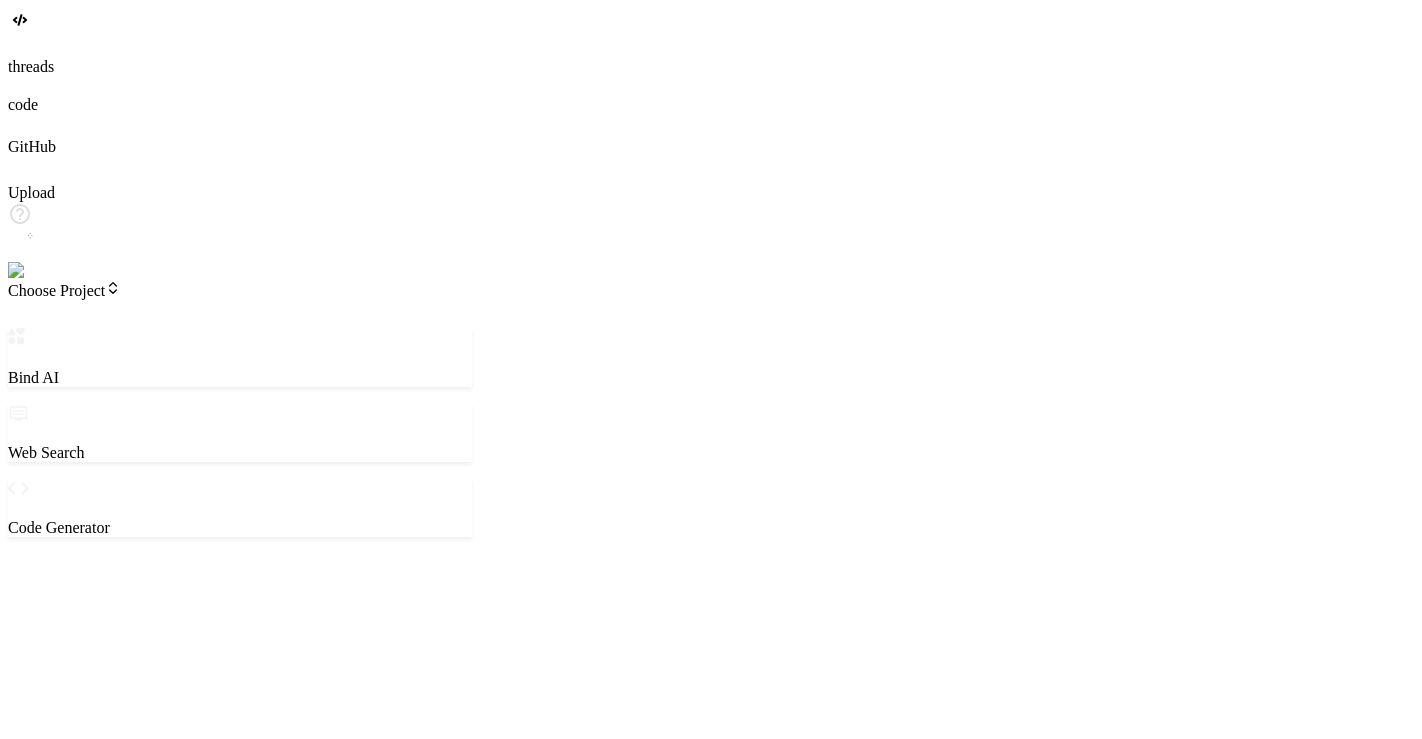 click on "Editor" at bounding box center [43, 1032] 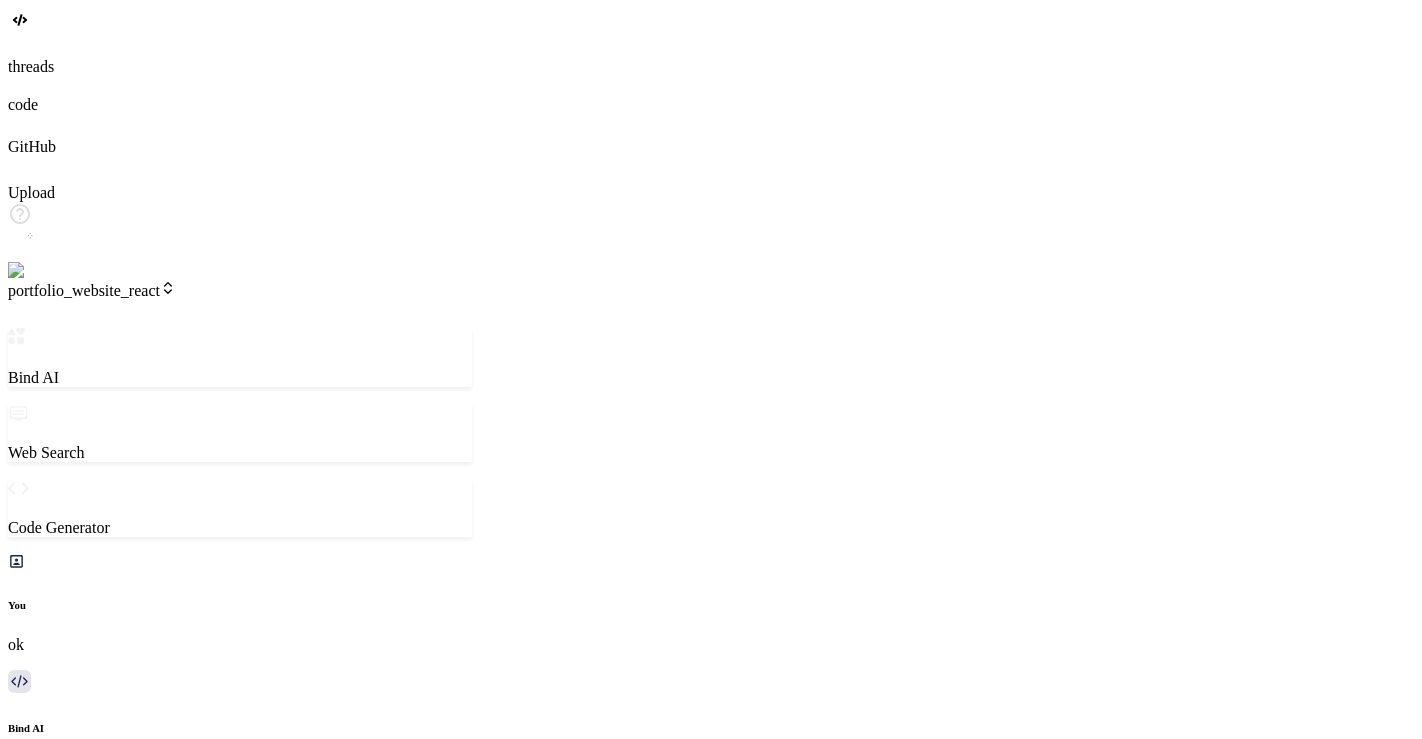 scroll, scrollTop: 426, scrollLeft: 0, axis: vertical 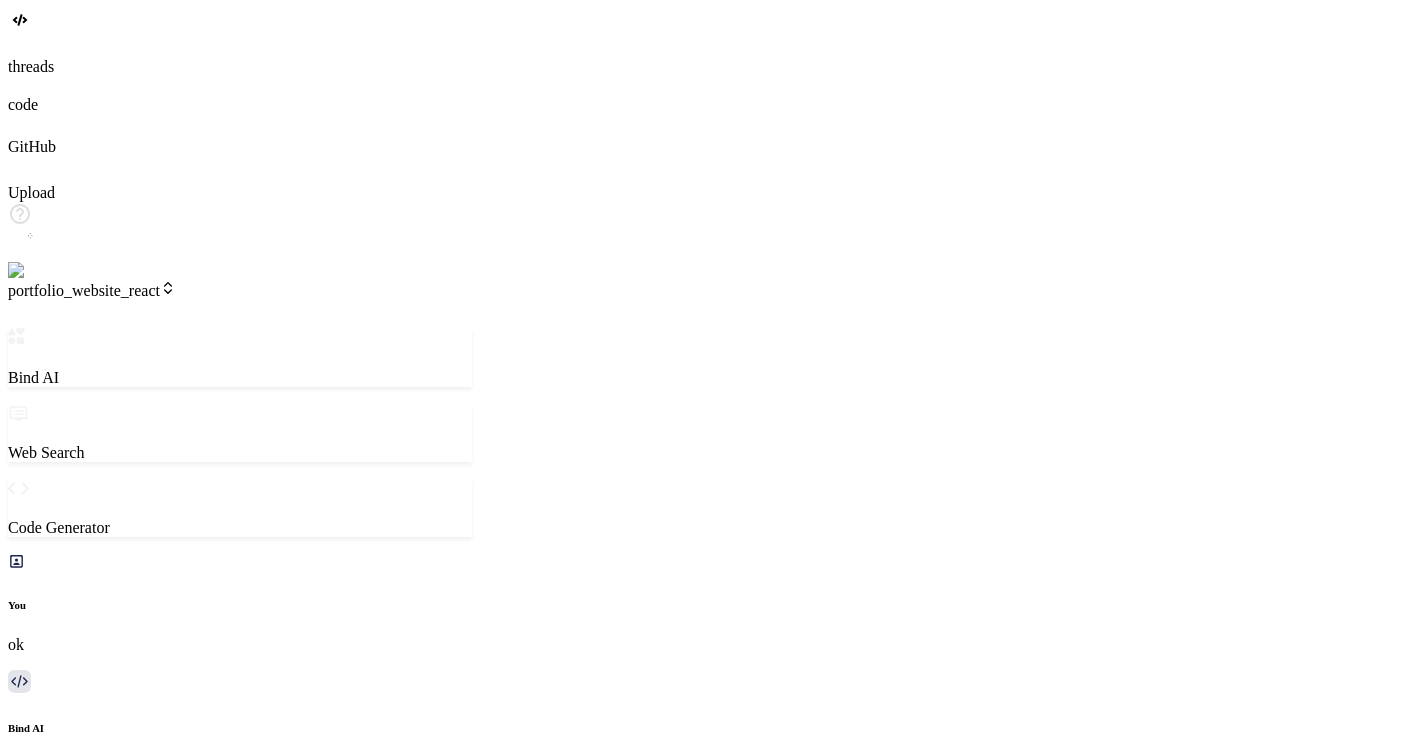 click on "Editor" at bounding box center (43, 1032) 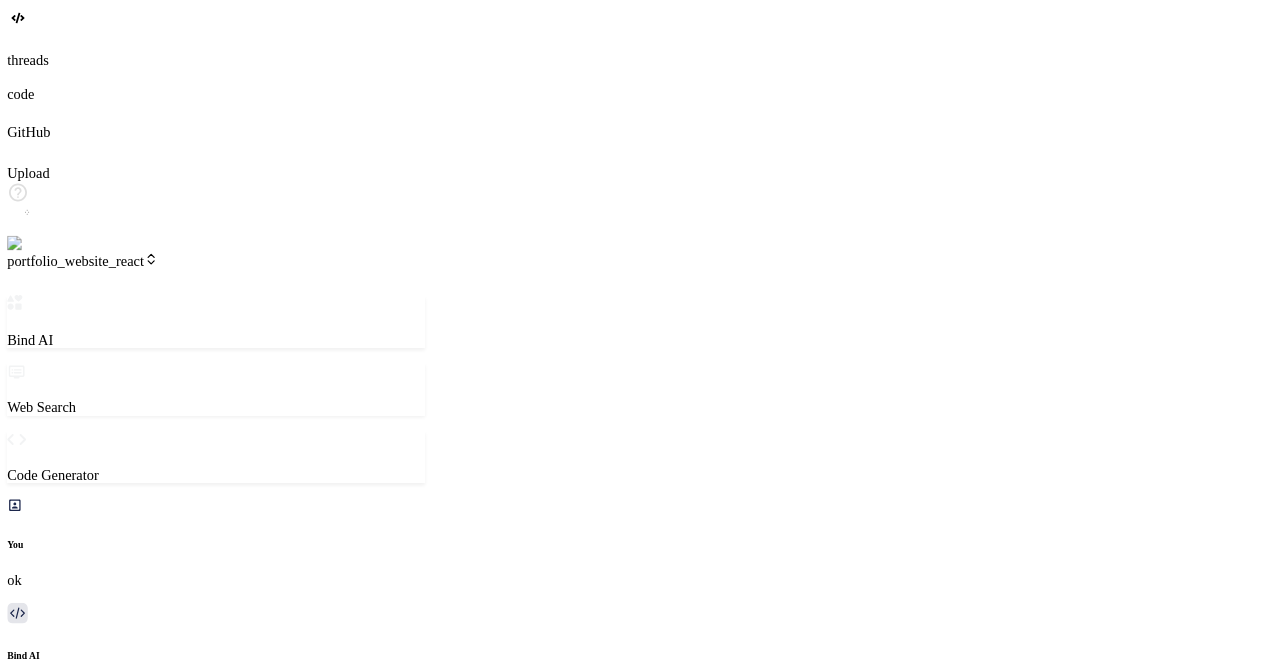 scroll, scrollTop: 559, scrollLeft: 0, axis: vertical 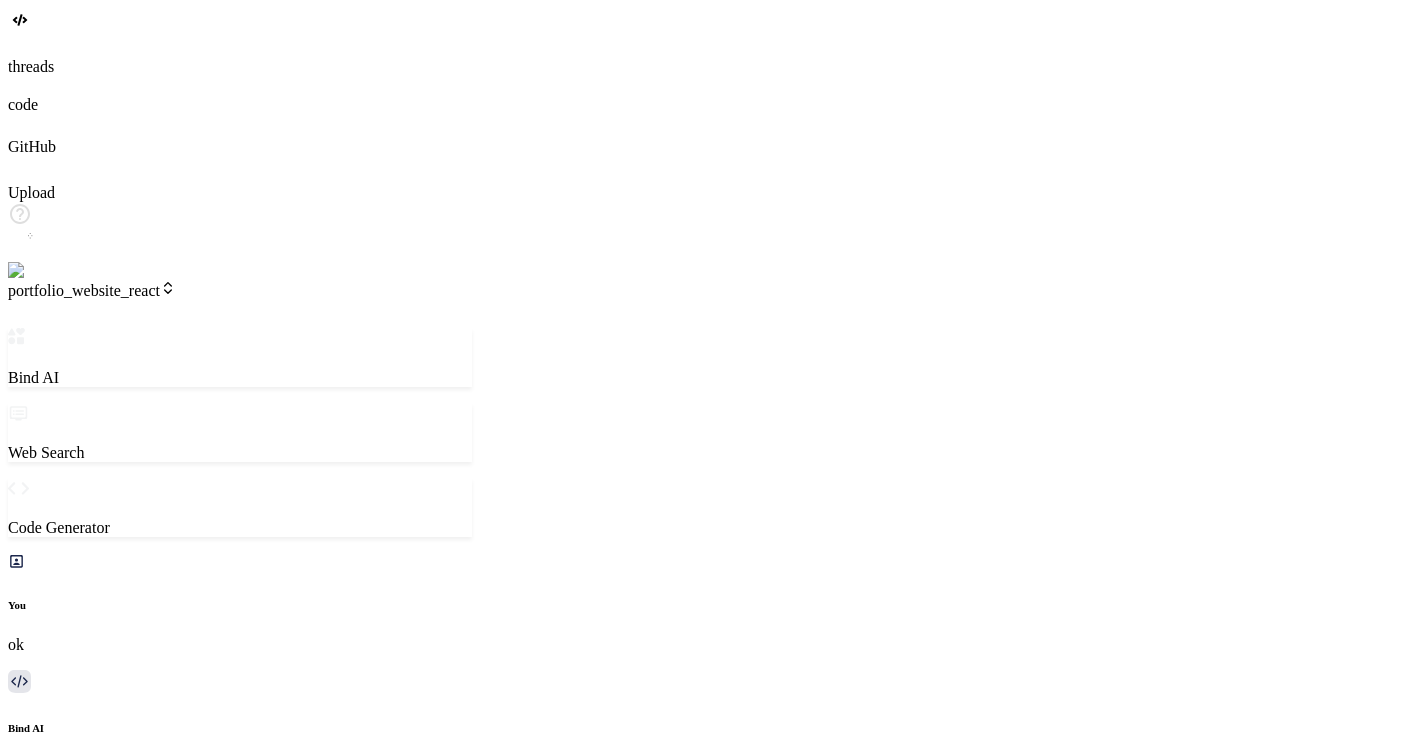 type on "x" 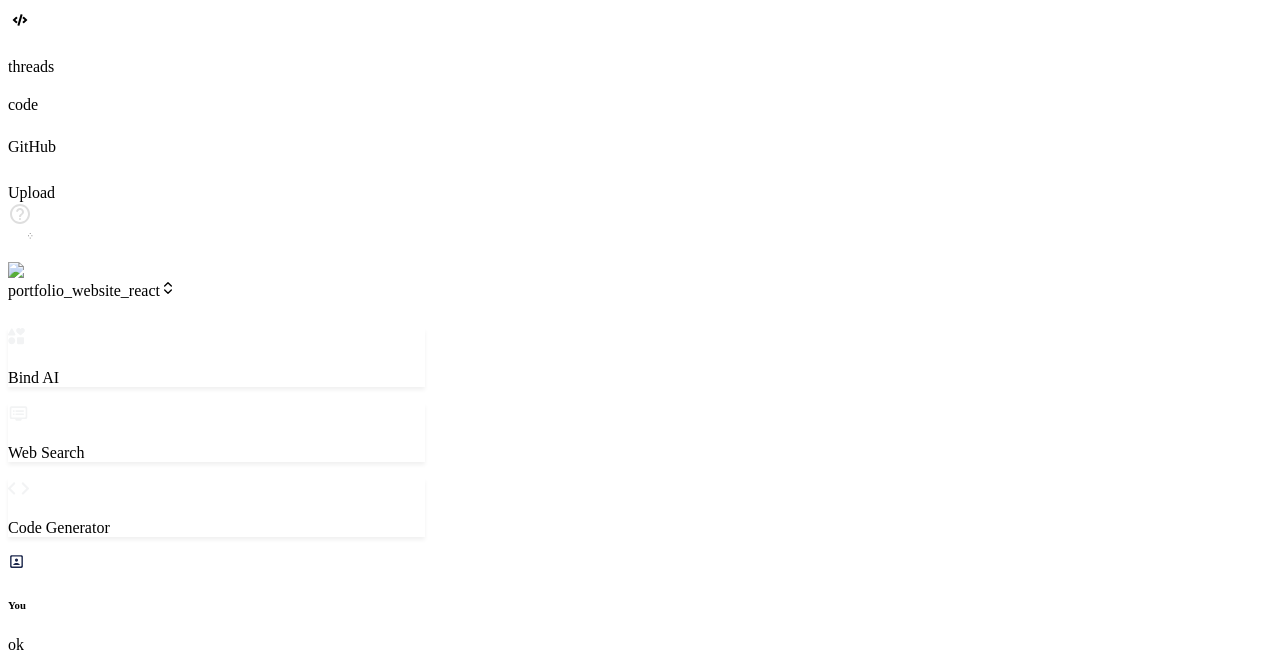 scroll, scrollTop: 1838, scrollLeft: 0, axis: vertical 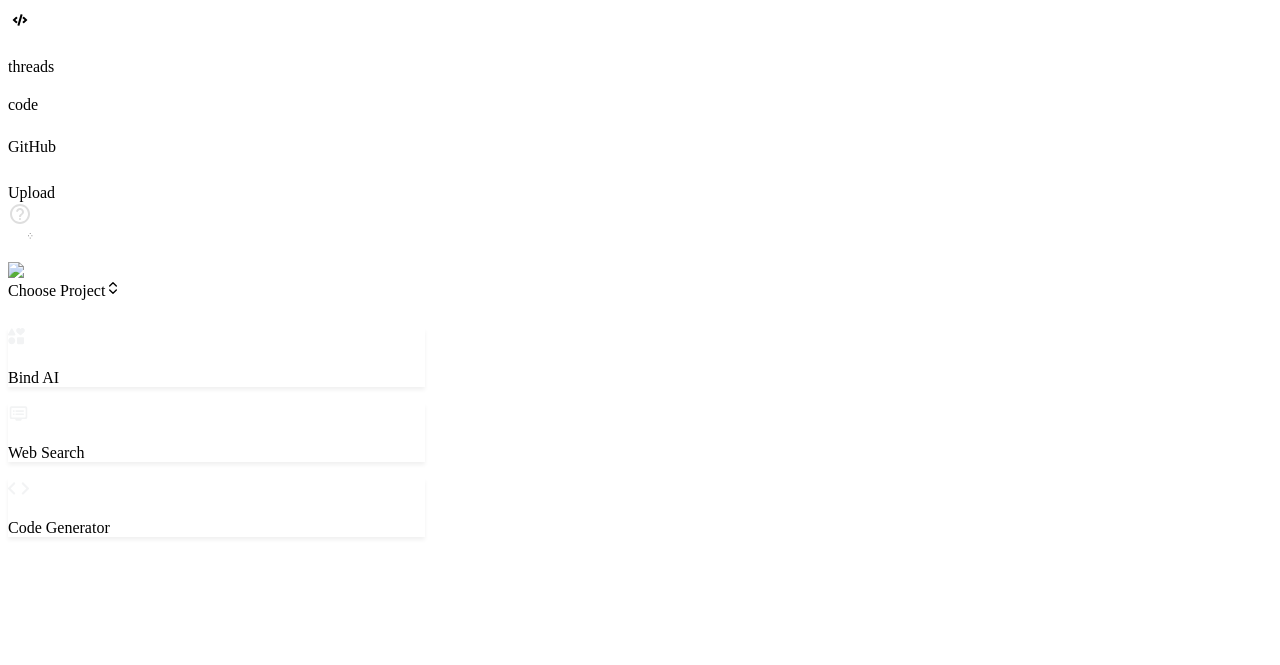 click on "Web Apps" at bounding box center [431, 1330] 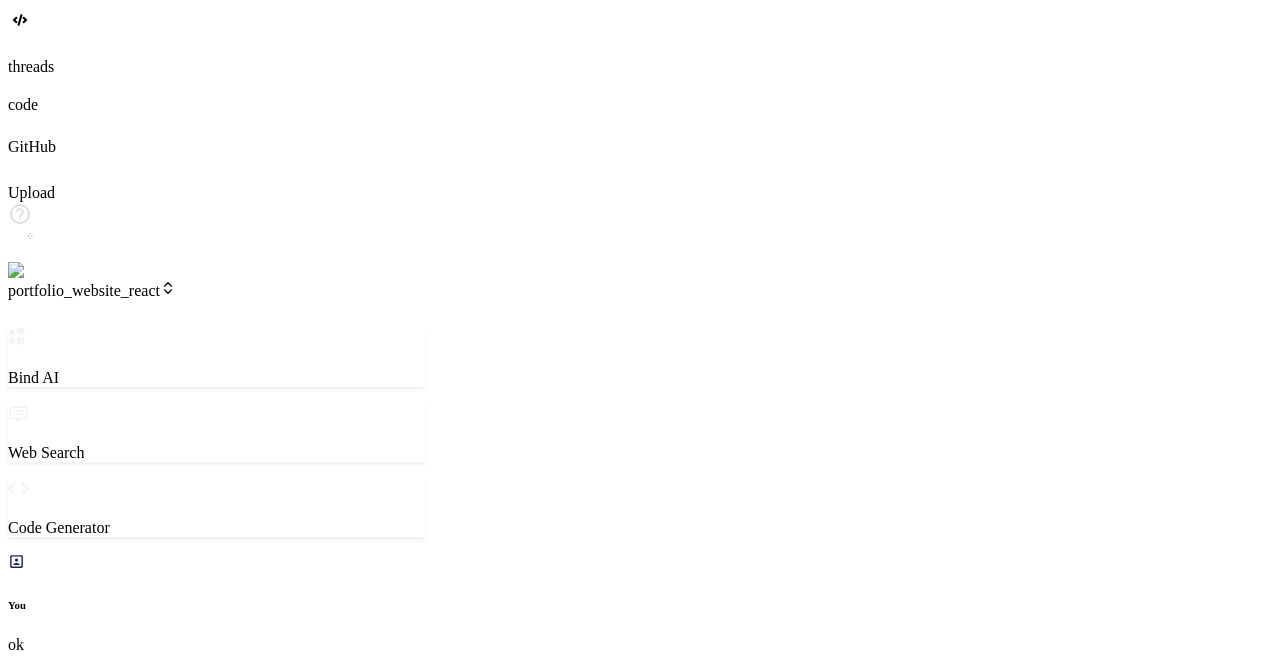 scroll, scrollTop: 146, scrollLeft: 0, axis: vertical 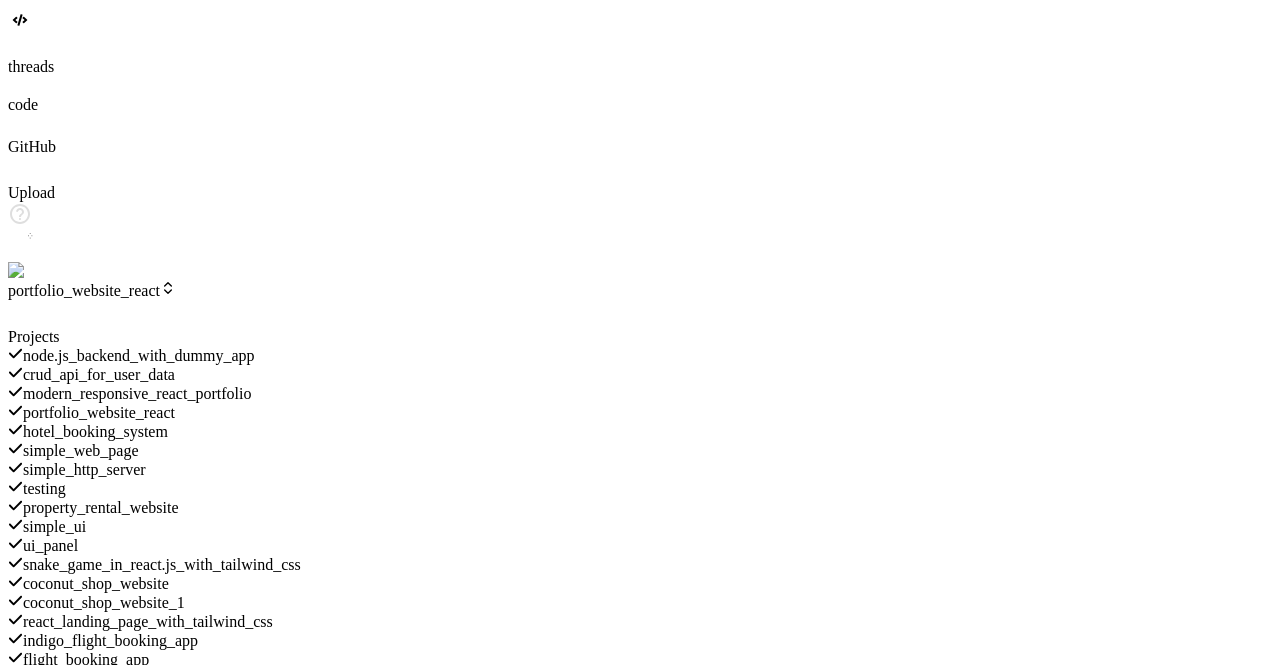 click on "hotel_booking_system" at bounding box center (95, 431) 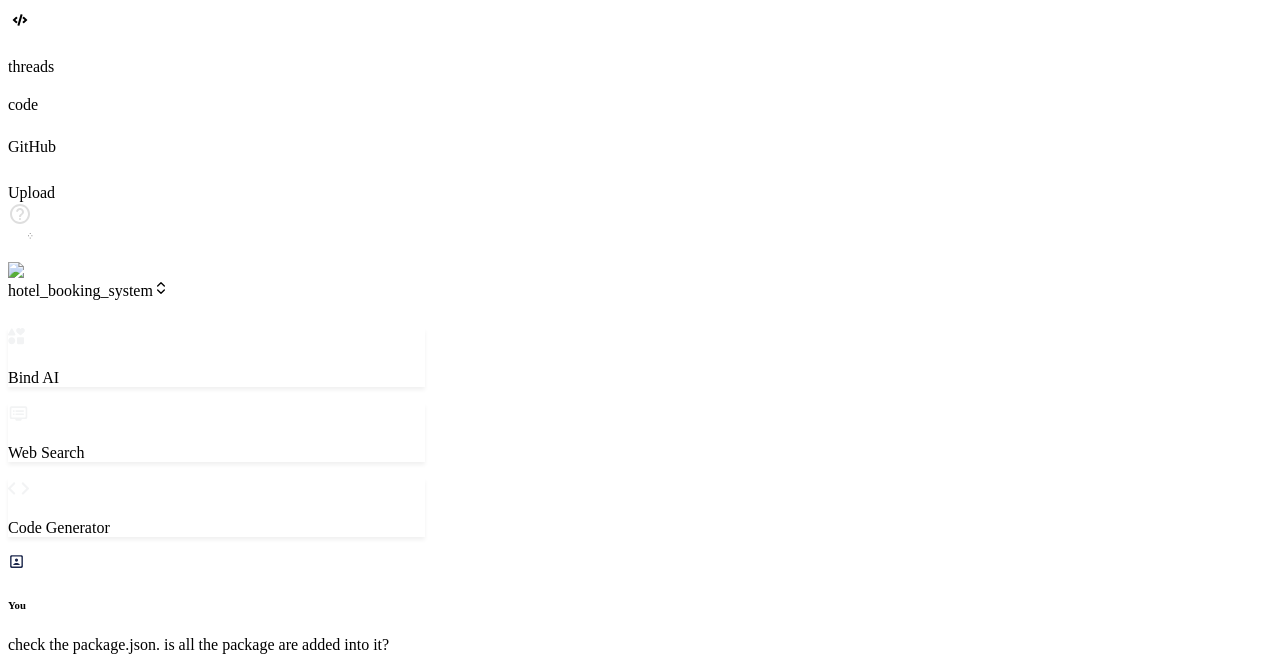 scroll, scrollTop: 690, scrollLeft: 0, axis: vertical 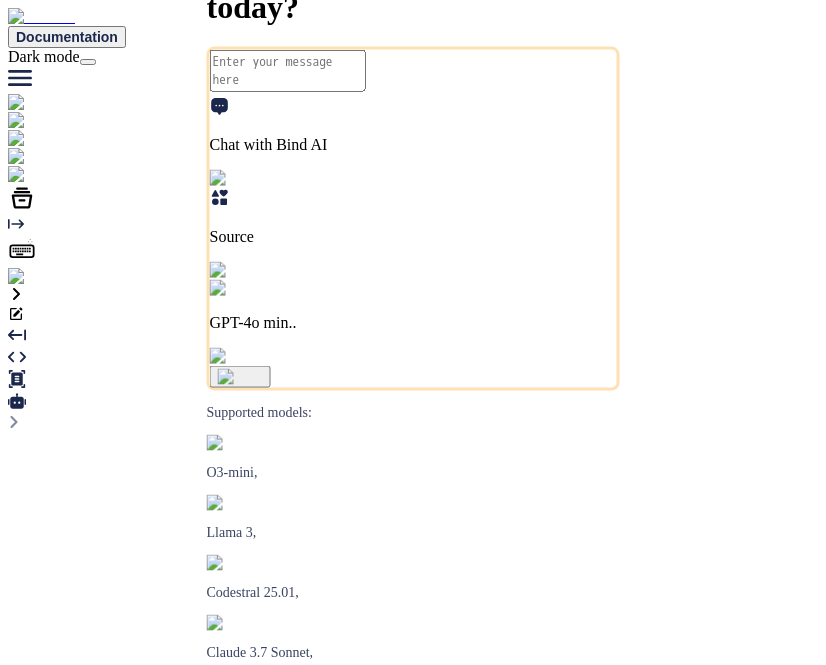 type on "x" 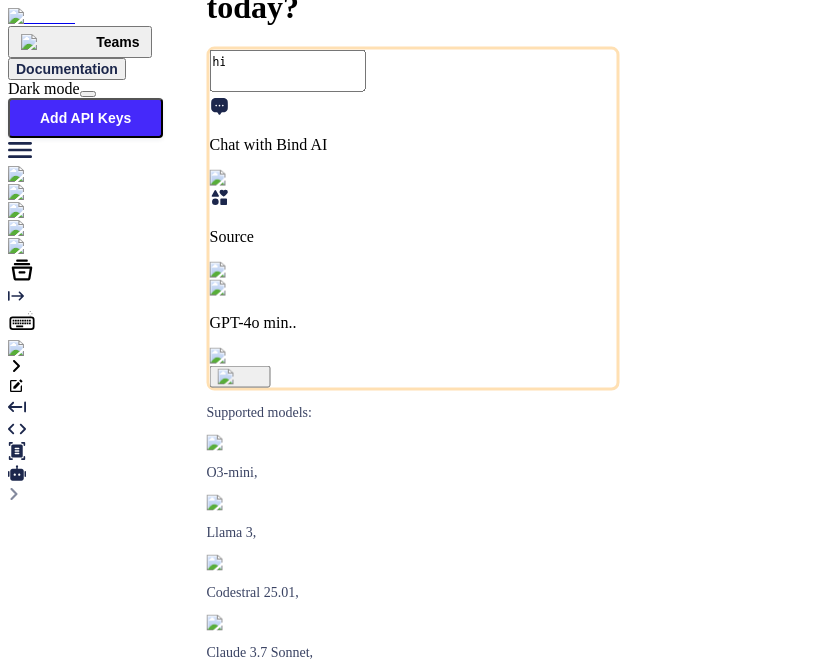 type on "x" 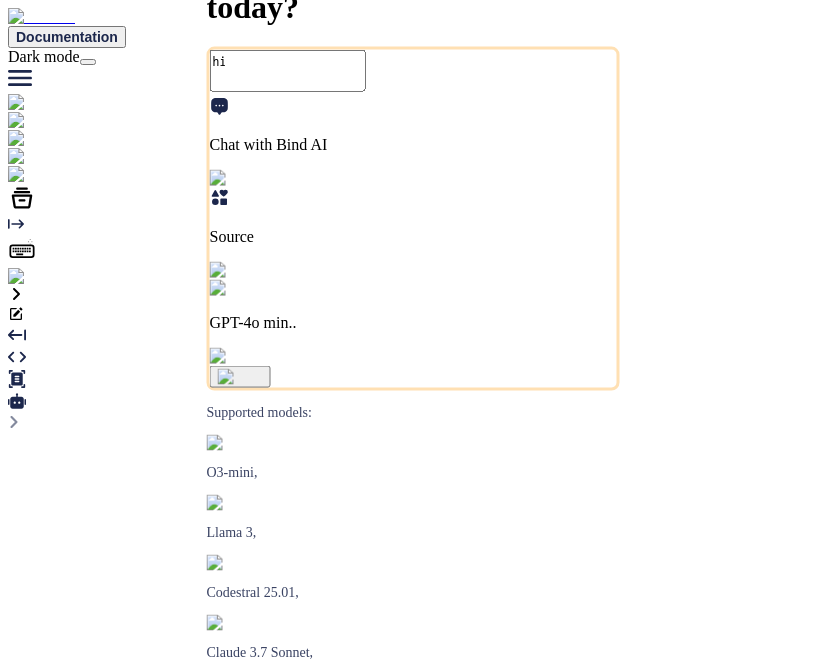 scroll, scrollTop: 0, scrollLeft: 0, axis: both 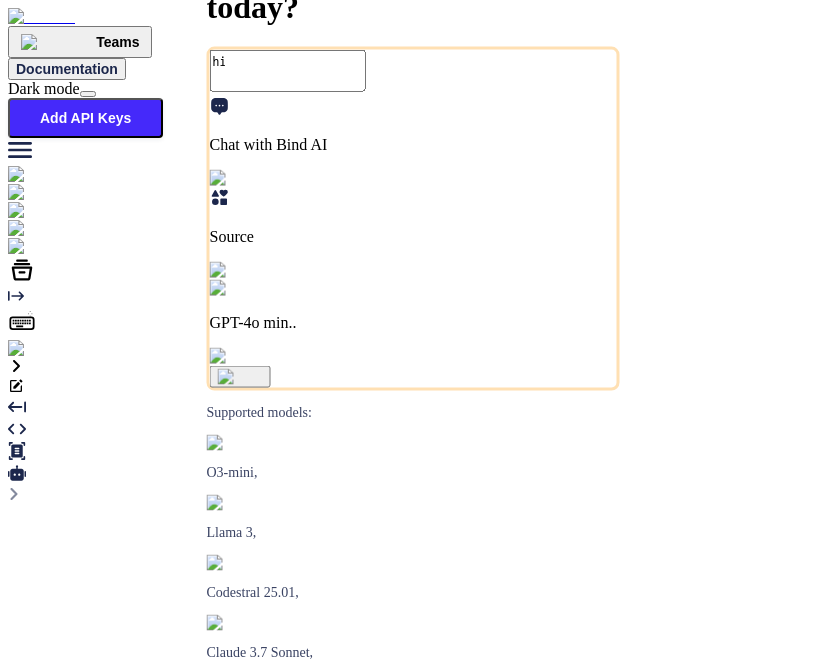 type on "x" 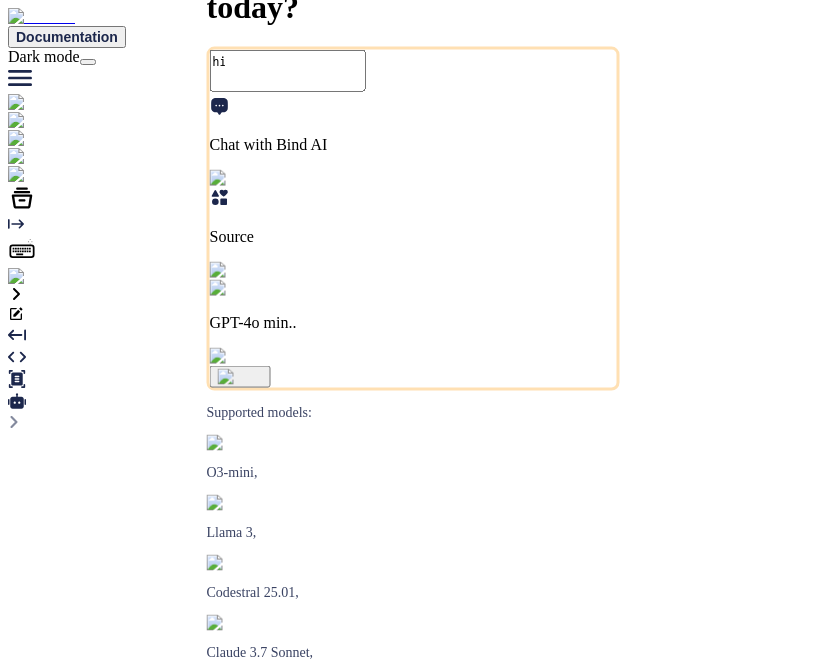scroll, scrollTop: 0, scrollLeft: 0, axis: both 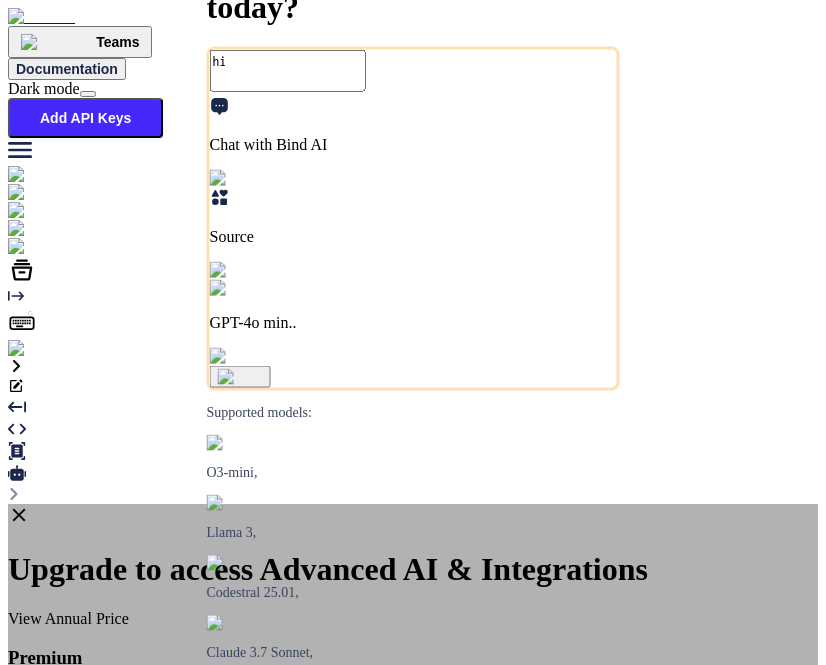 type on "x" 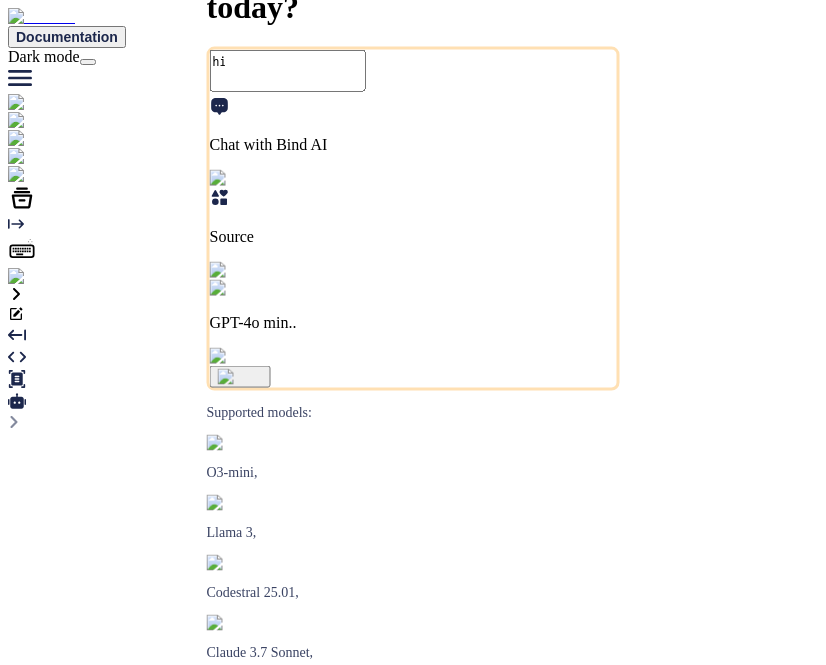 scroll, scrollTop: 0, scrollLeft: 0, axis: both 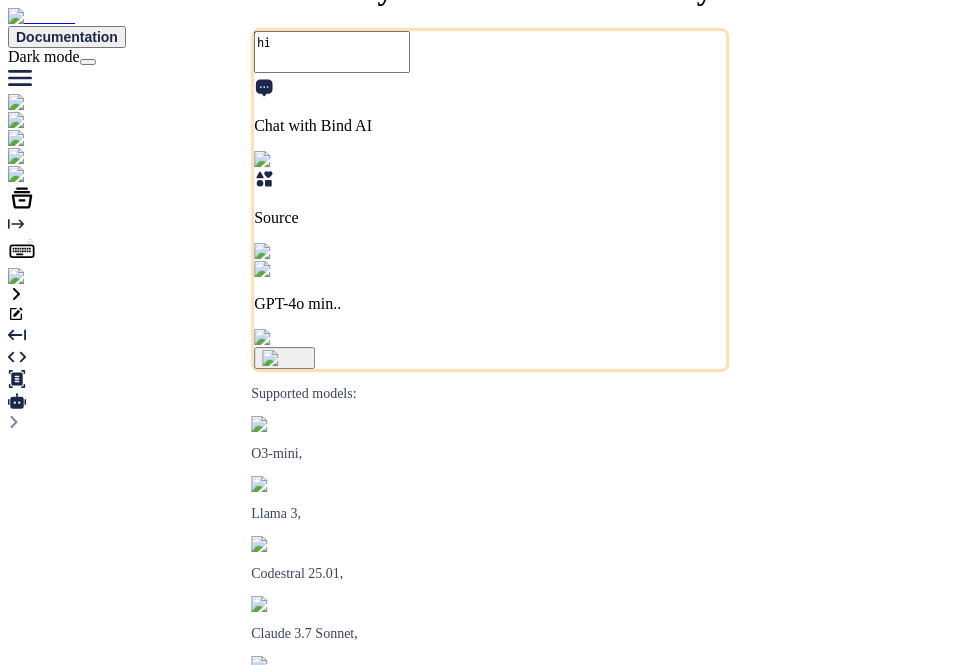 click at bounding box center (40, 277) 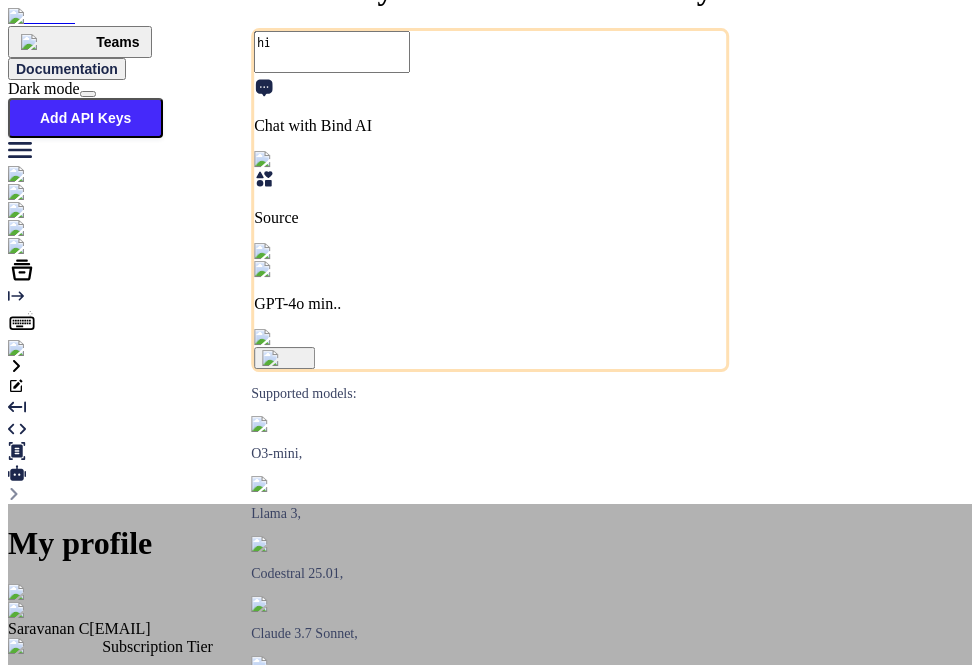 click on "Log out" at bounding box center [78, 949] 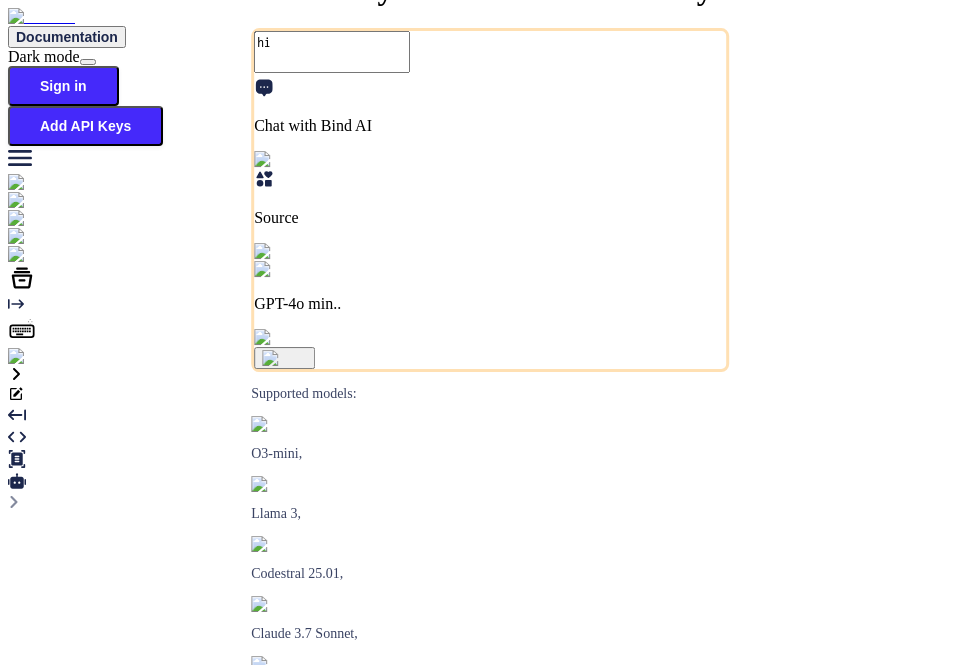 click at bounding box center [35, 357] 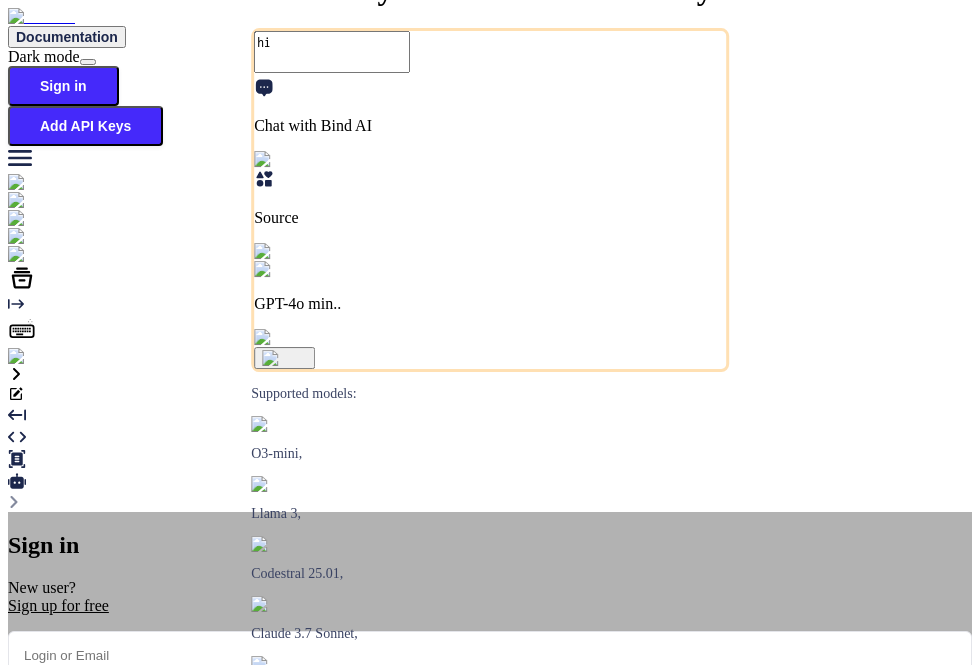 click at bounding box center (490, 655) 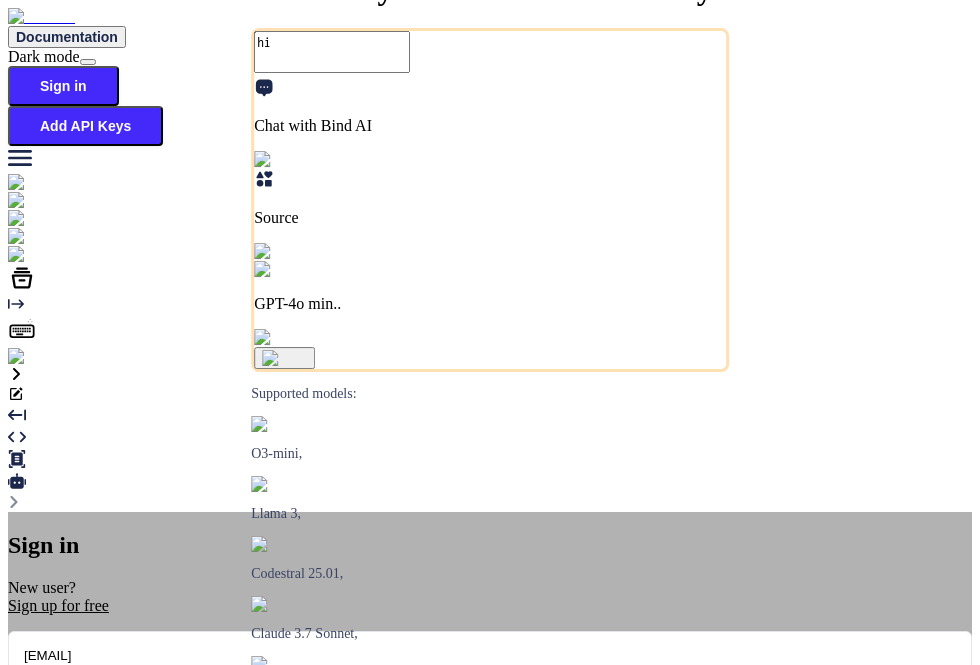 type on "[EMAIL]" 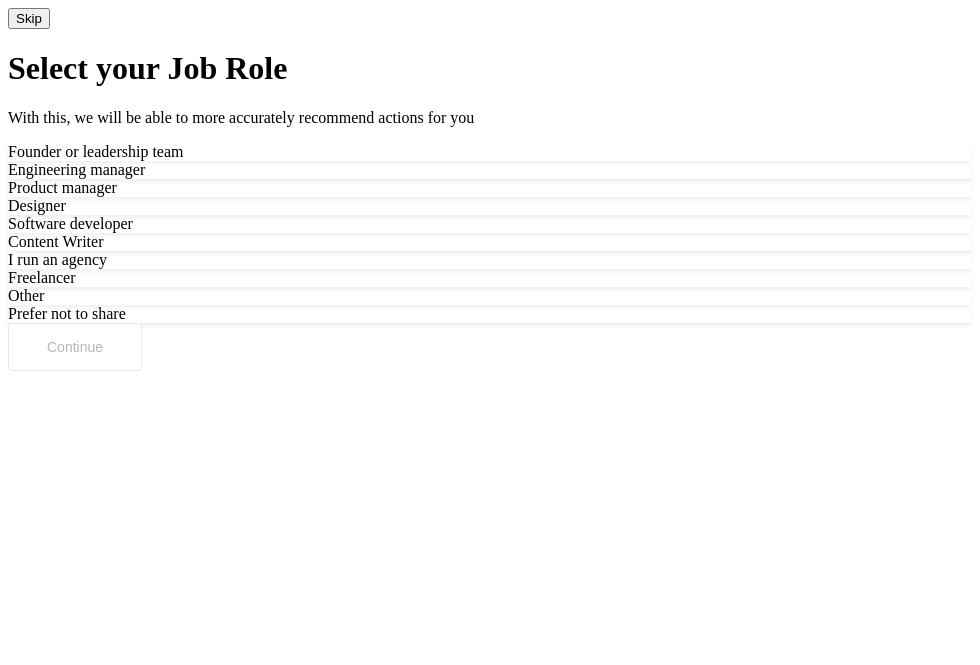 click on "Skip" at bounding box center [29, 18] 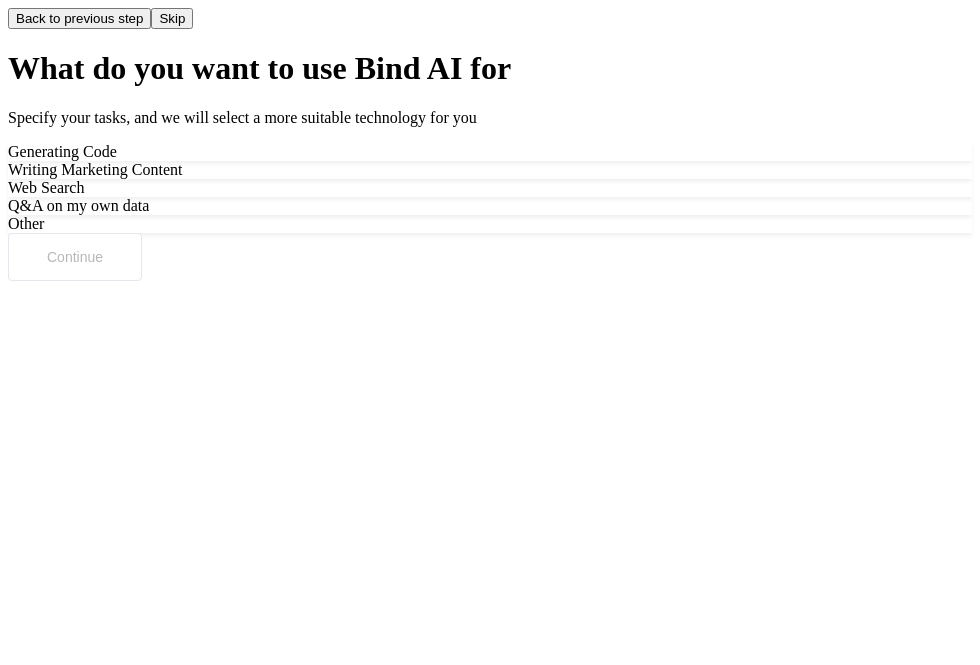 click on "Skip" at bounding box center [172, 18] 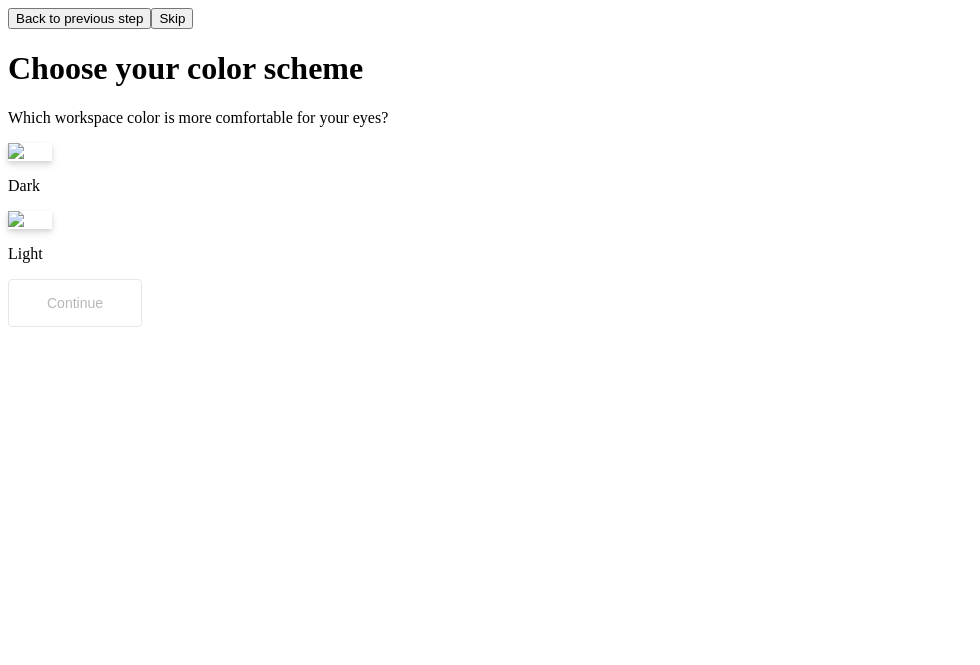 click on "Skip" at bounding box center [172, 18] 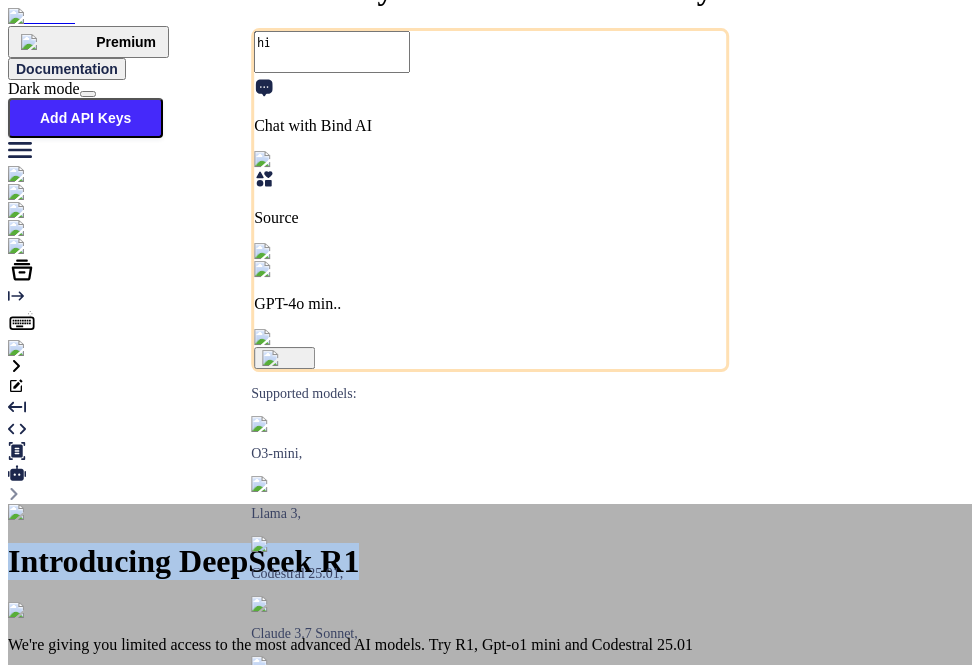 click on "Introducing DeepSeek R1 We're giving you limited access to the most advanced AI models. Try R1, Gpt-o1 mini and Codestral 25.01   Explore all Models Learn More" at bounding box center (490, 636) 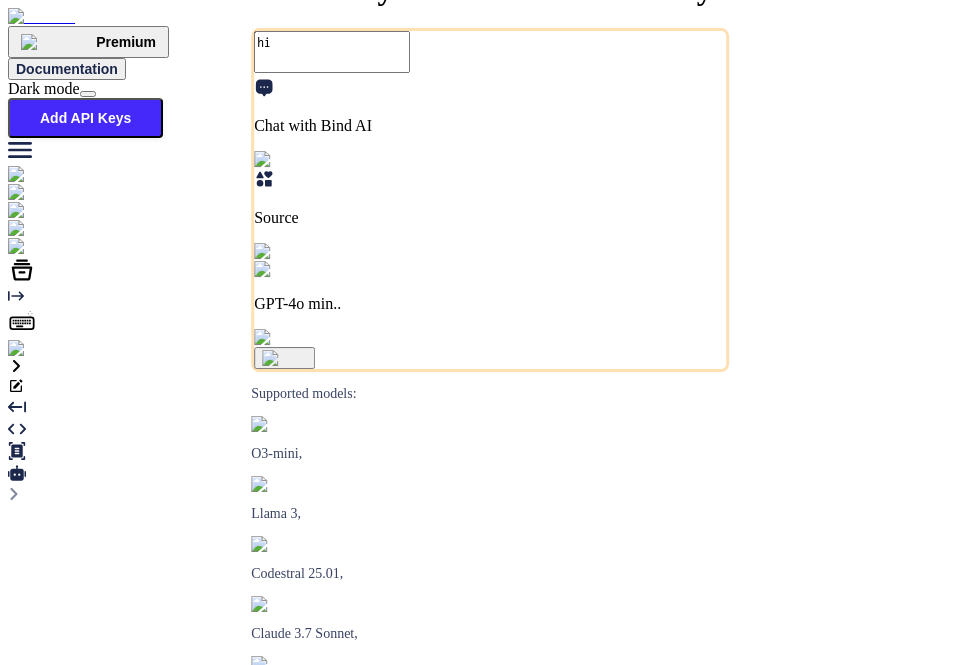 type on "x" 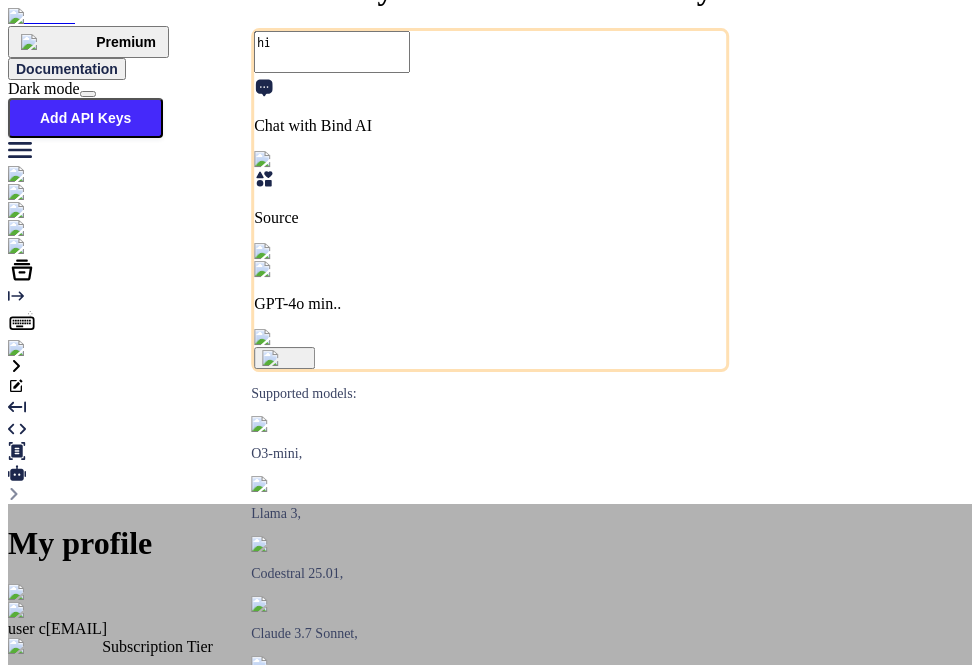 click on "My profile user c [EMAIL] Subscription Tier Premium You have a team access Unlock exclusive features by upgrading to premium for a tailored experience.   Access   Claude 3.7, DeepSeek R1, O3-mini and more   Access to Web Search, Code Generator, Article Writer checklist   Create custom GPT Agents Subscribe now. Get 3 day full refund Need Private Instance of Bind? Request Enterprise plan Log out" at bounding box center (490, 791) 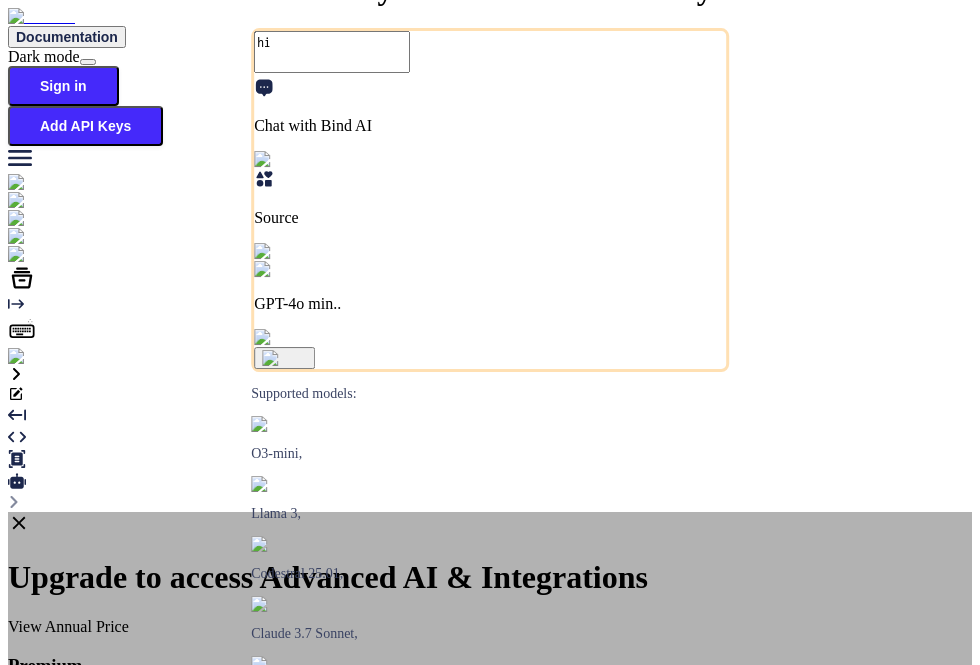 scroll, scrollTop: 0, scrollLeft: 0, axis: both 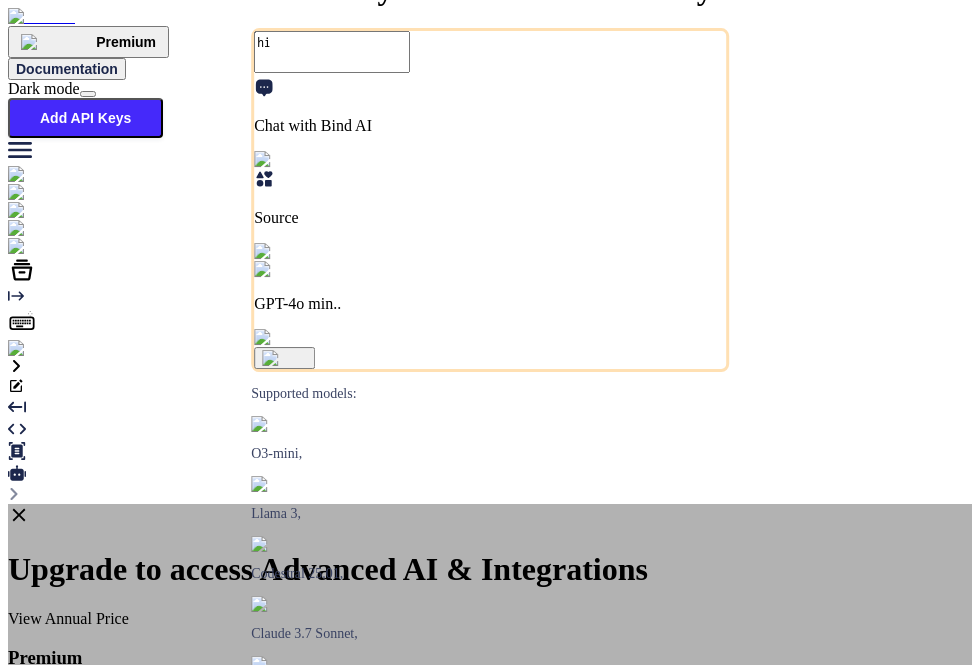 type on "x" 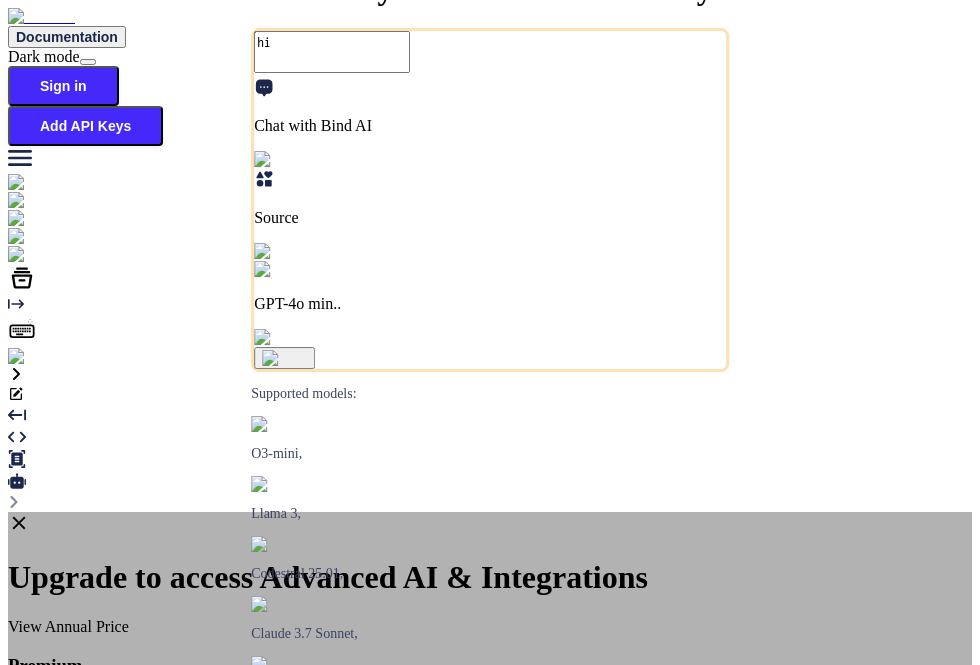 scroll, scrollTop: 0, scrollLeft: 0, axis: both 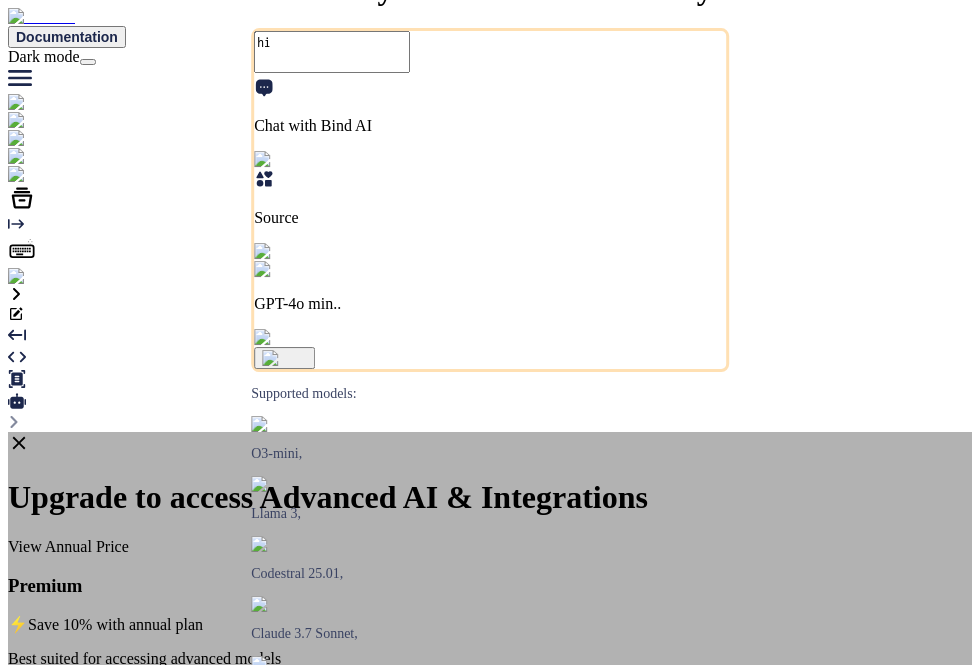 click on "Start 3-day Trial" at bounding box center [88, 1085] 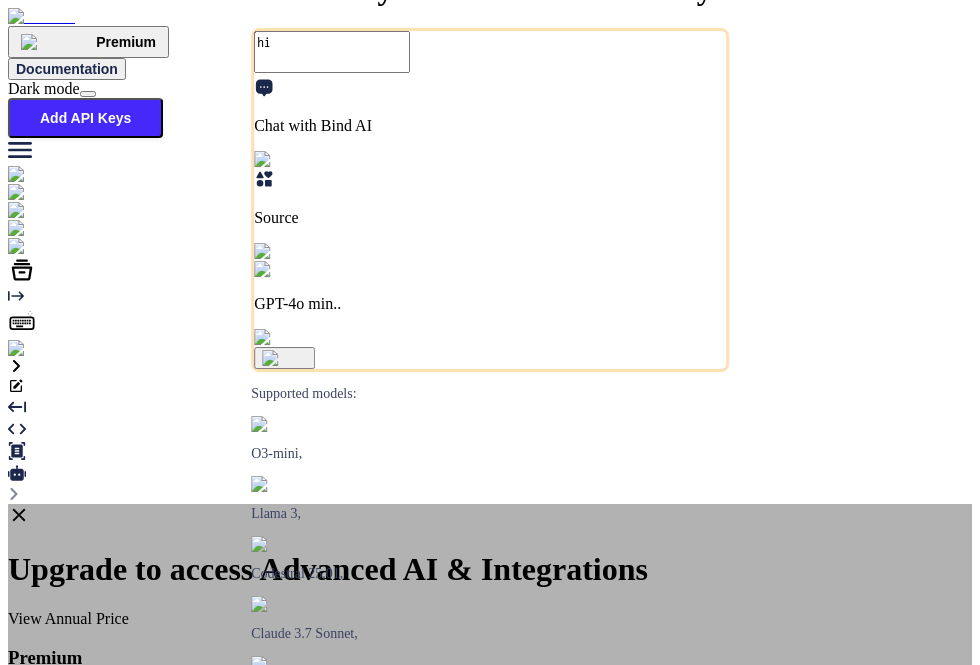 type on "x" 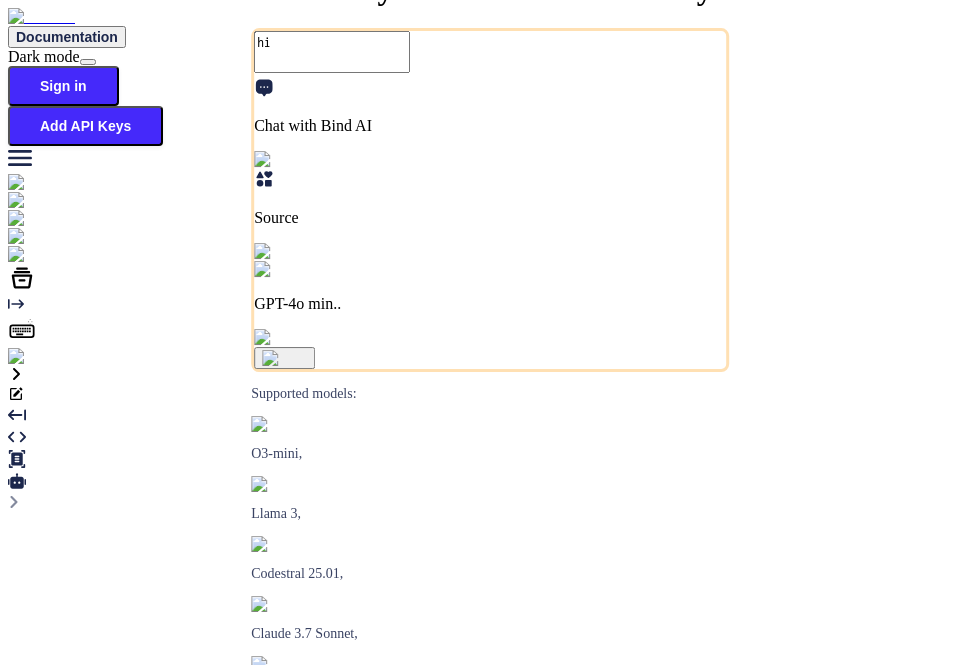 scroll, scrollTop: 0, scrollLeft: 0, axis: both 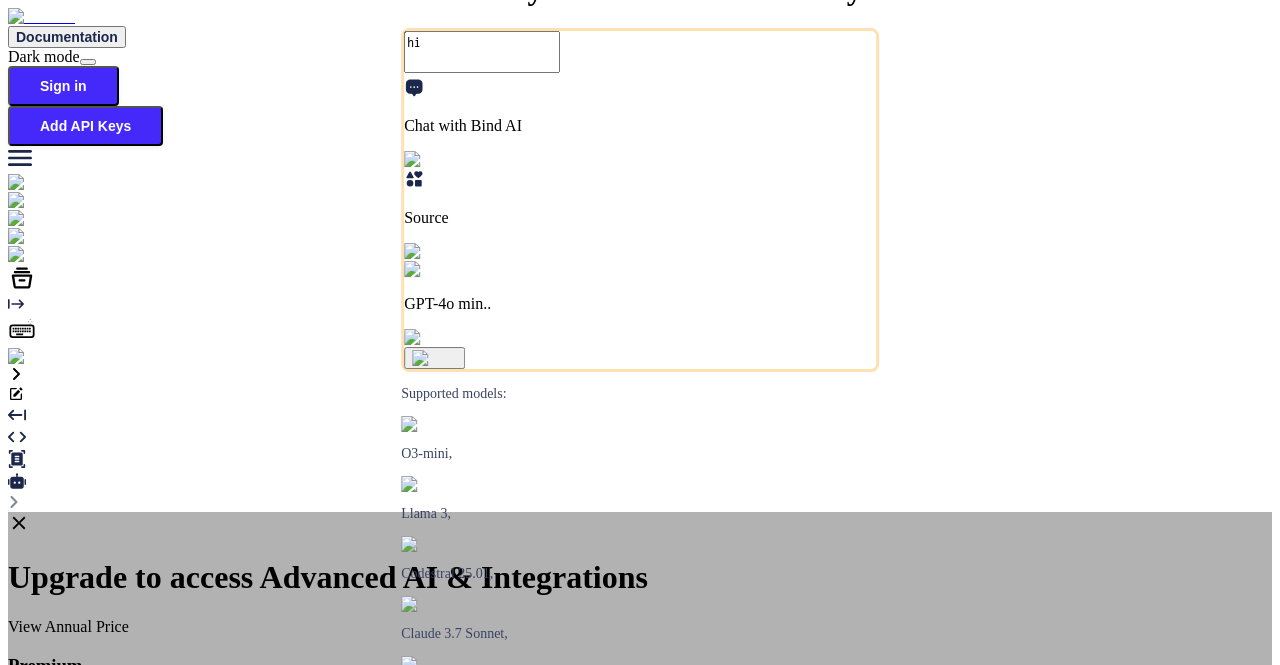type on "x" 